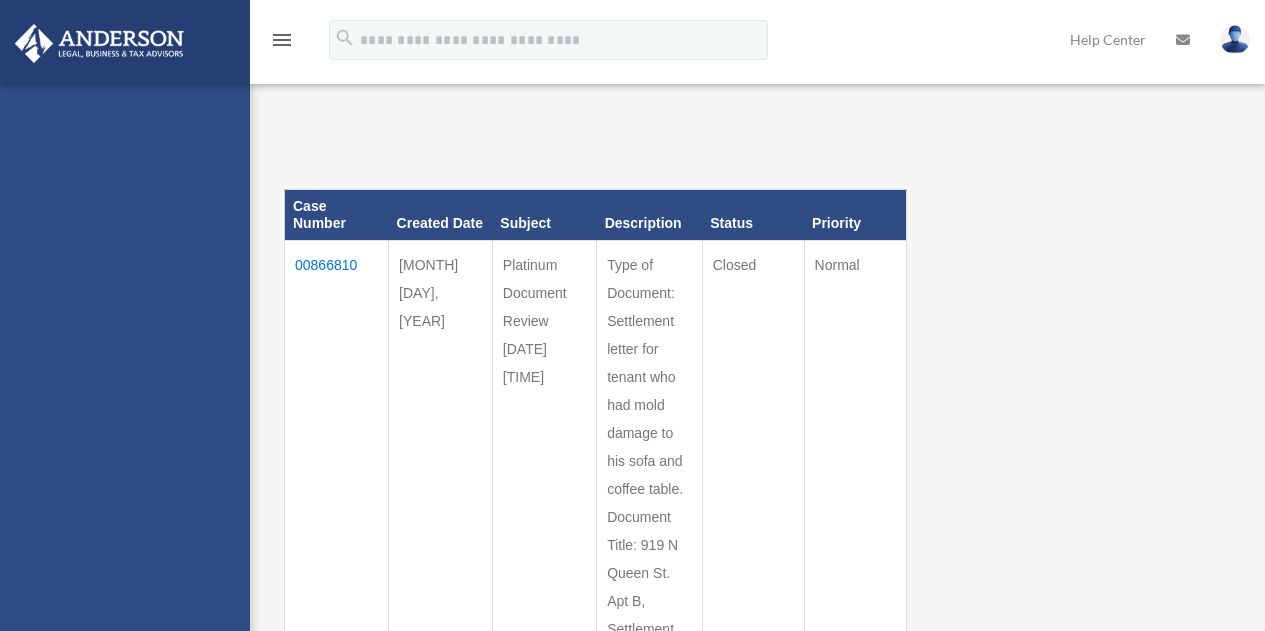 scroll, scrollTop: 0, scrollLeft: 0, axis: both 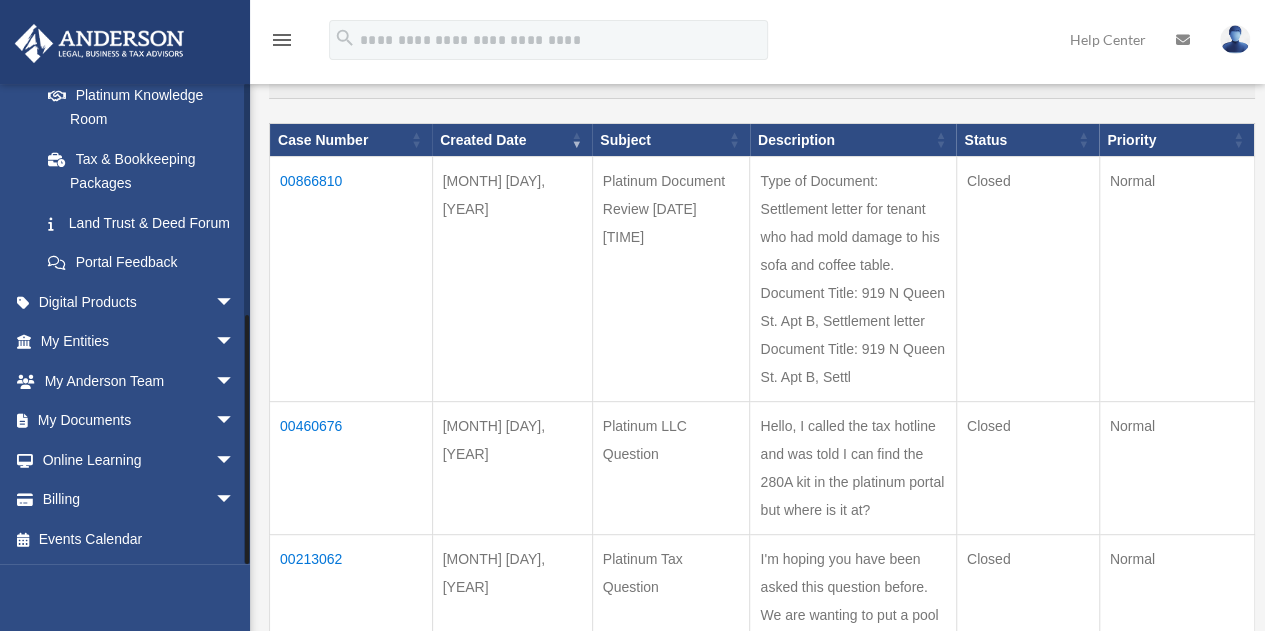 drag, startPoint x: 246, startPoint y: 533, endPoint x: 248, endPoint y: 588, distance: 55.03635 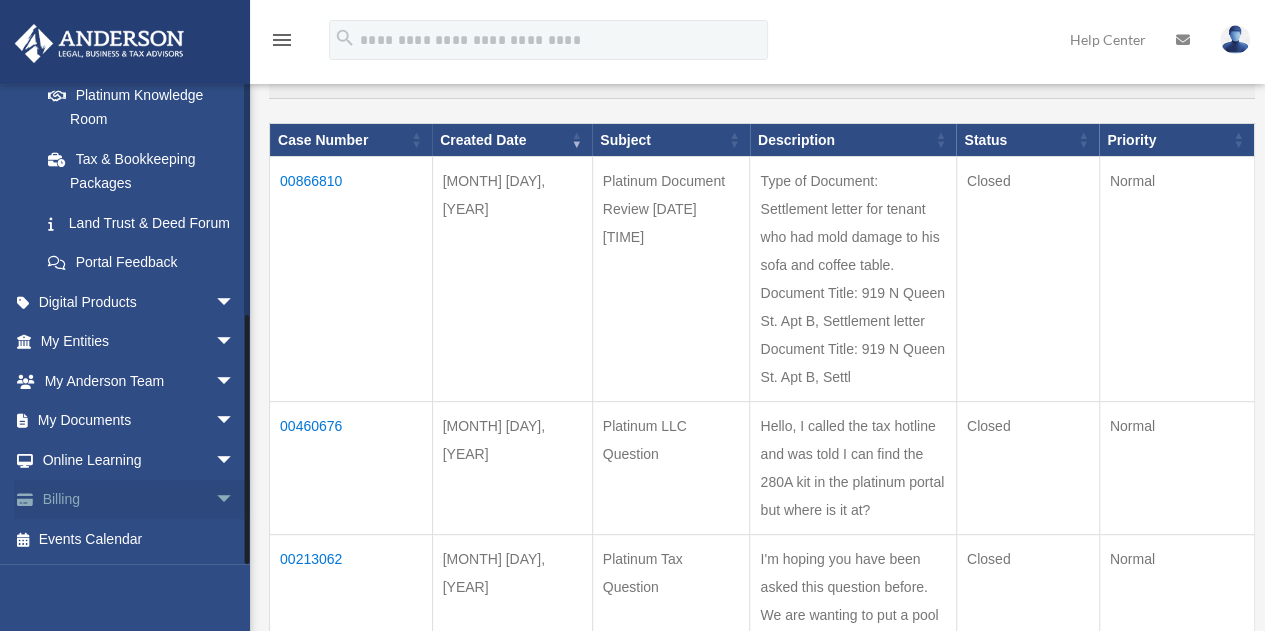 click on "arrow_drop_down" at bounding box center [235, 500] 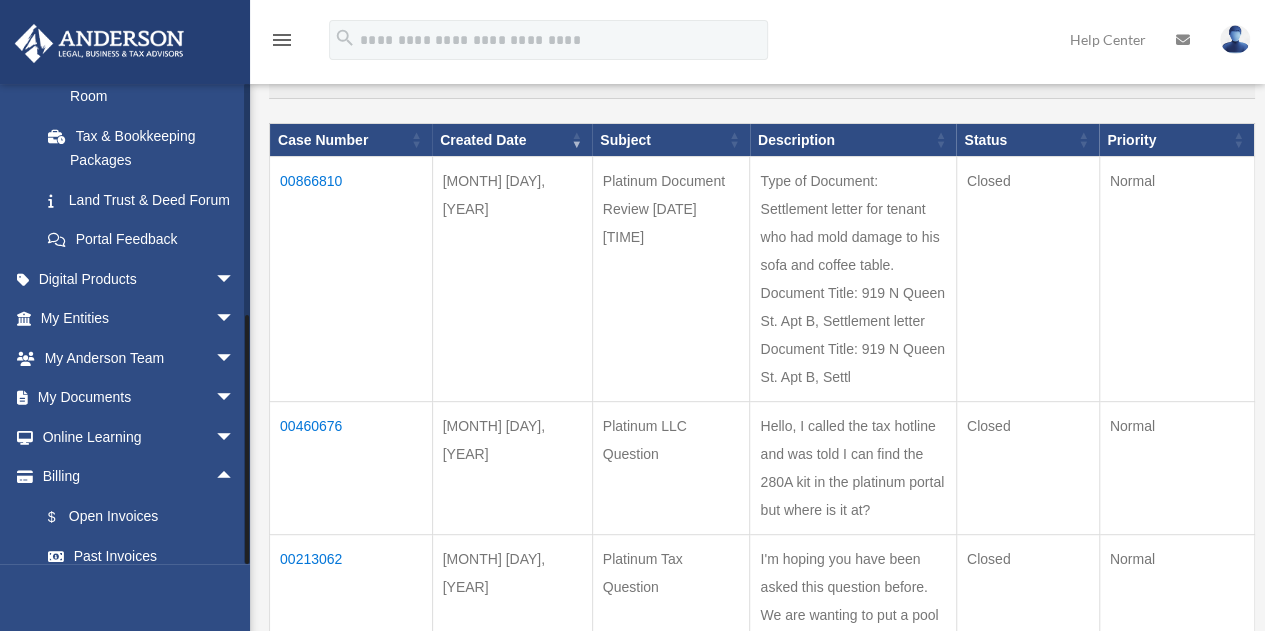 scroll, scrollTop: 551, scrollLeft: 0, axis: vertical 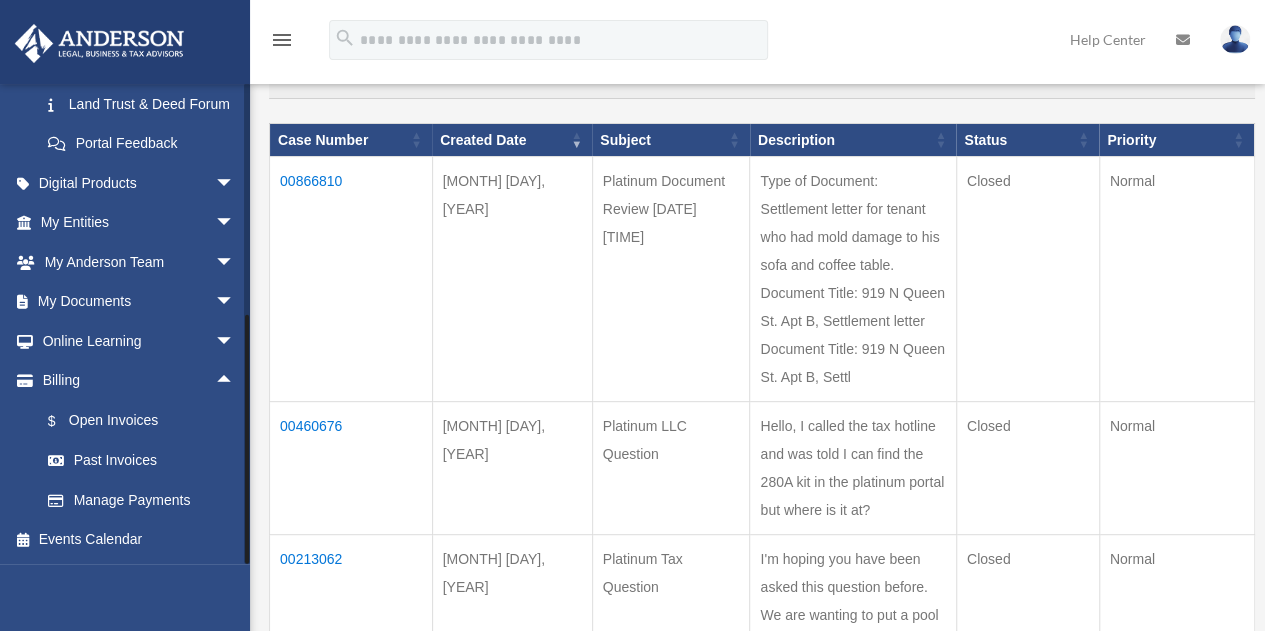 drag, startPoint x: 247, startPoint y: 523, endPoint x: 243, endPoint y: 597, distance: 74.10803 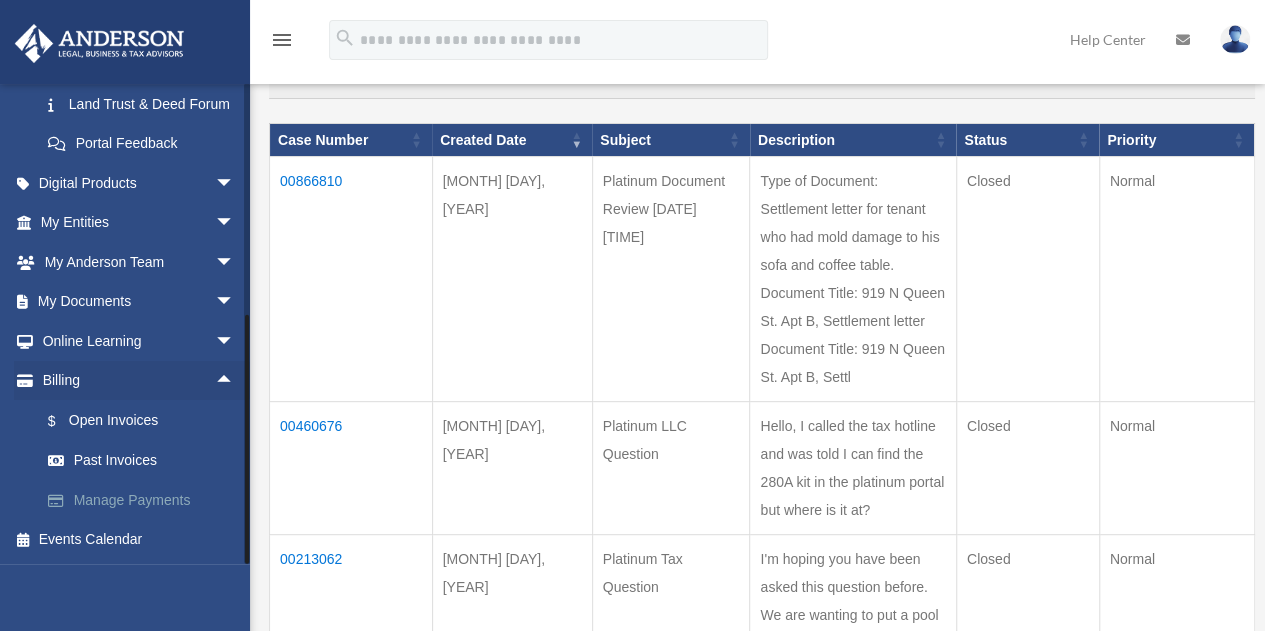 click on "Manage Payments" at bounding box center [146, 500] 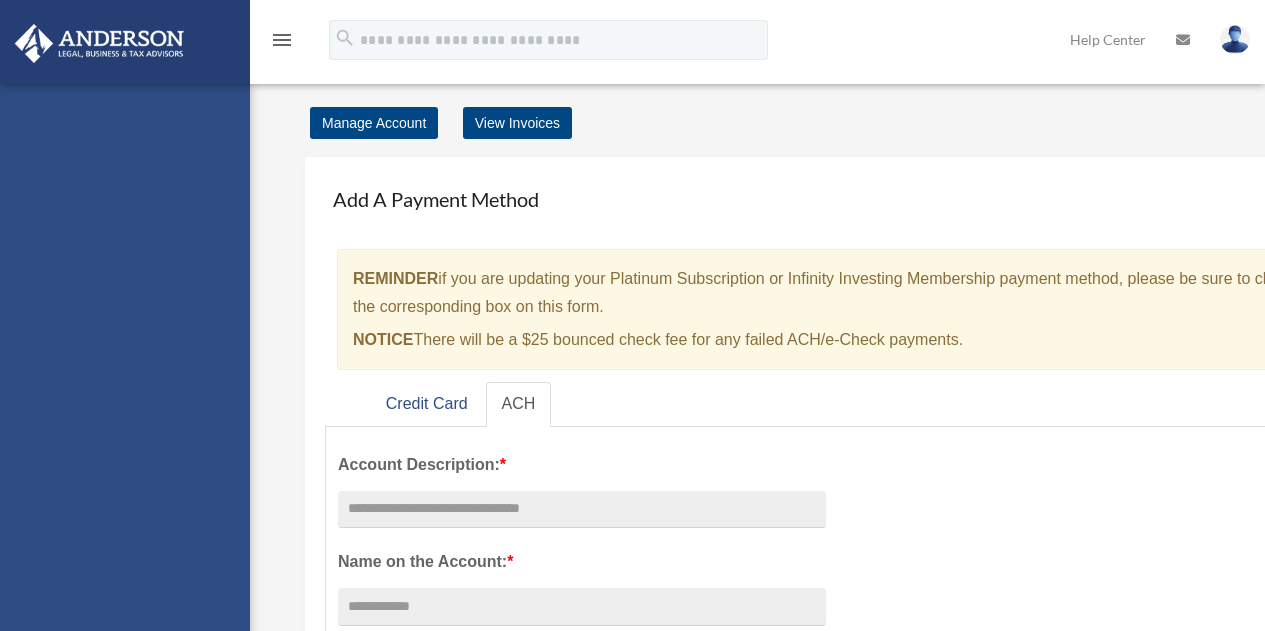 scroll, scrollTop: 0, scrollLeft: 0, axis: both 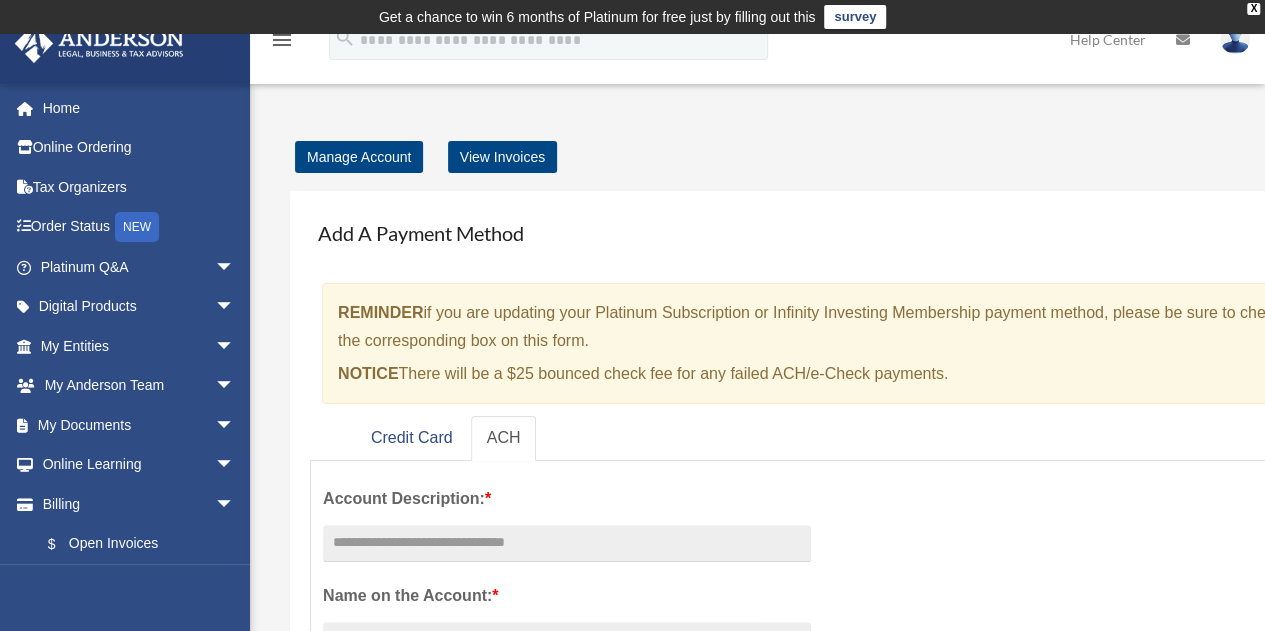 drag, startPoint x: 920, startPoint y: 456, endPoint x: 666, endPoint y: 443, distance: 254.33246 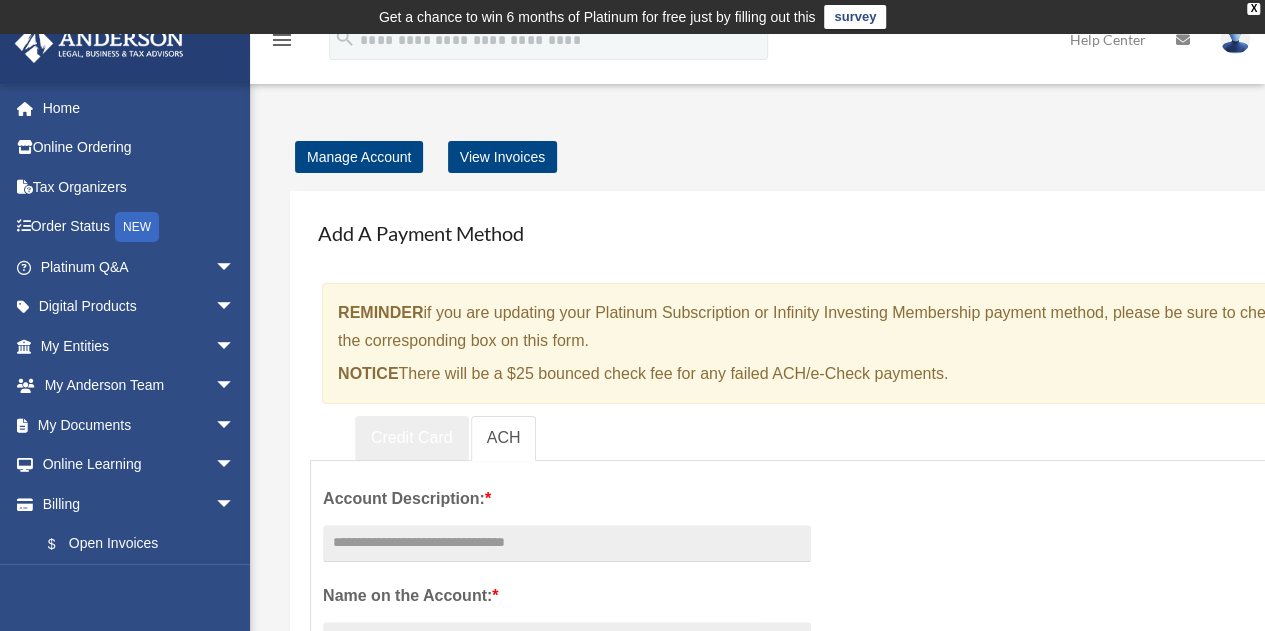 click on "Credit Card" at bounding box center (412, 438) 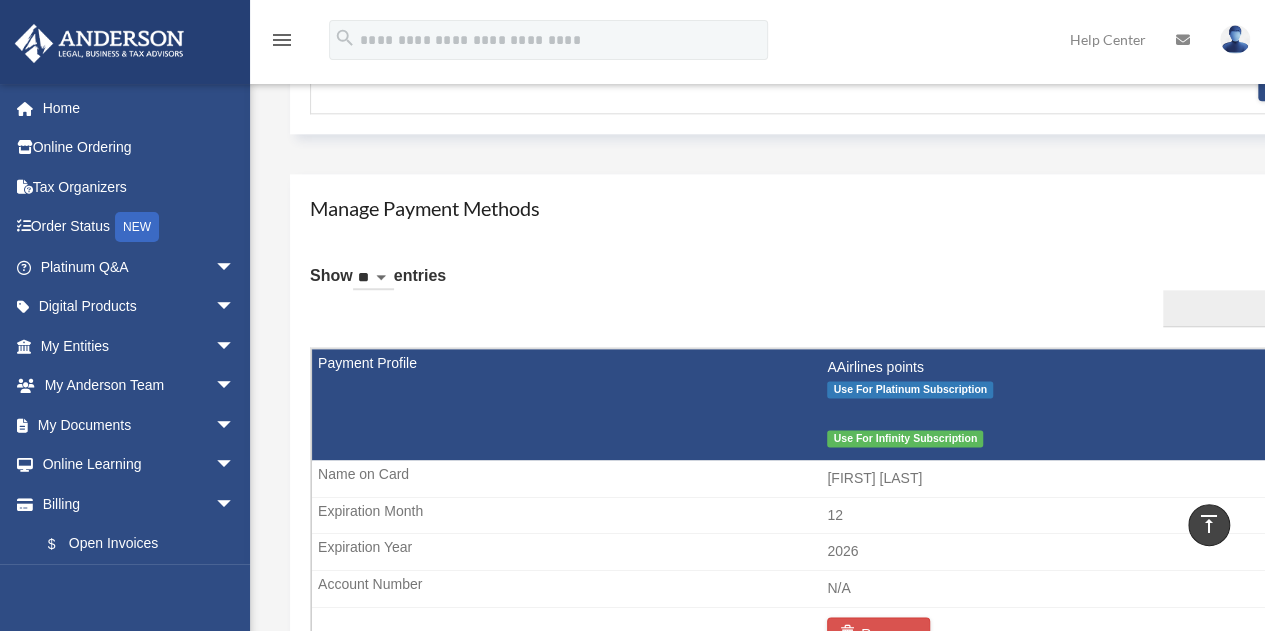 scroll, scrollTop: 1141, scrollLeft: 0, axis: vertical 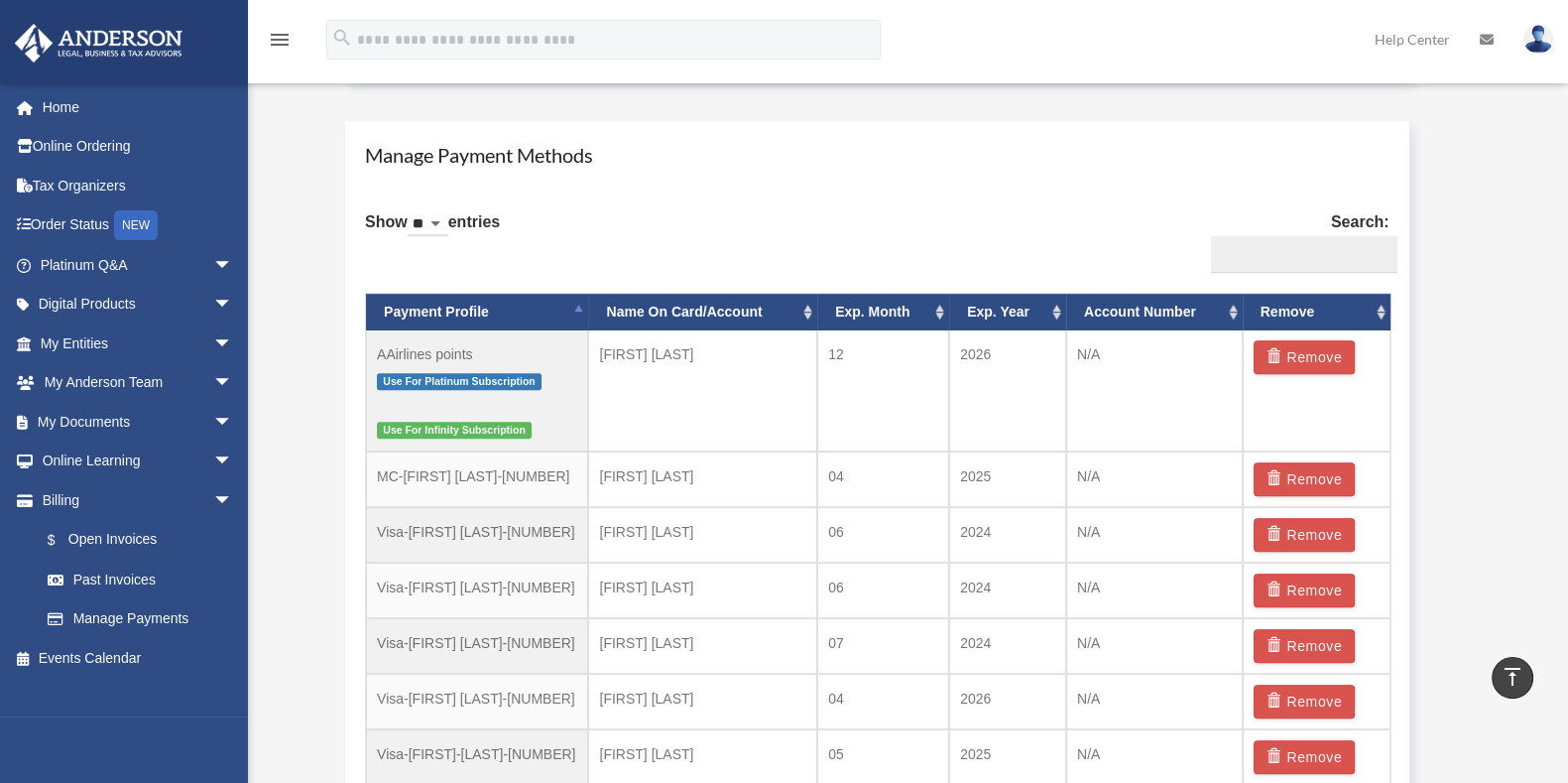 drag, startPoint x: 1256, startPoint y: 4, endPoint x: 954, endPoint y: 183, distance: 351.0627 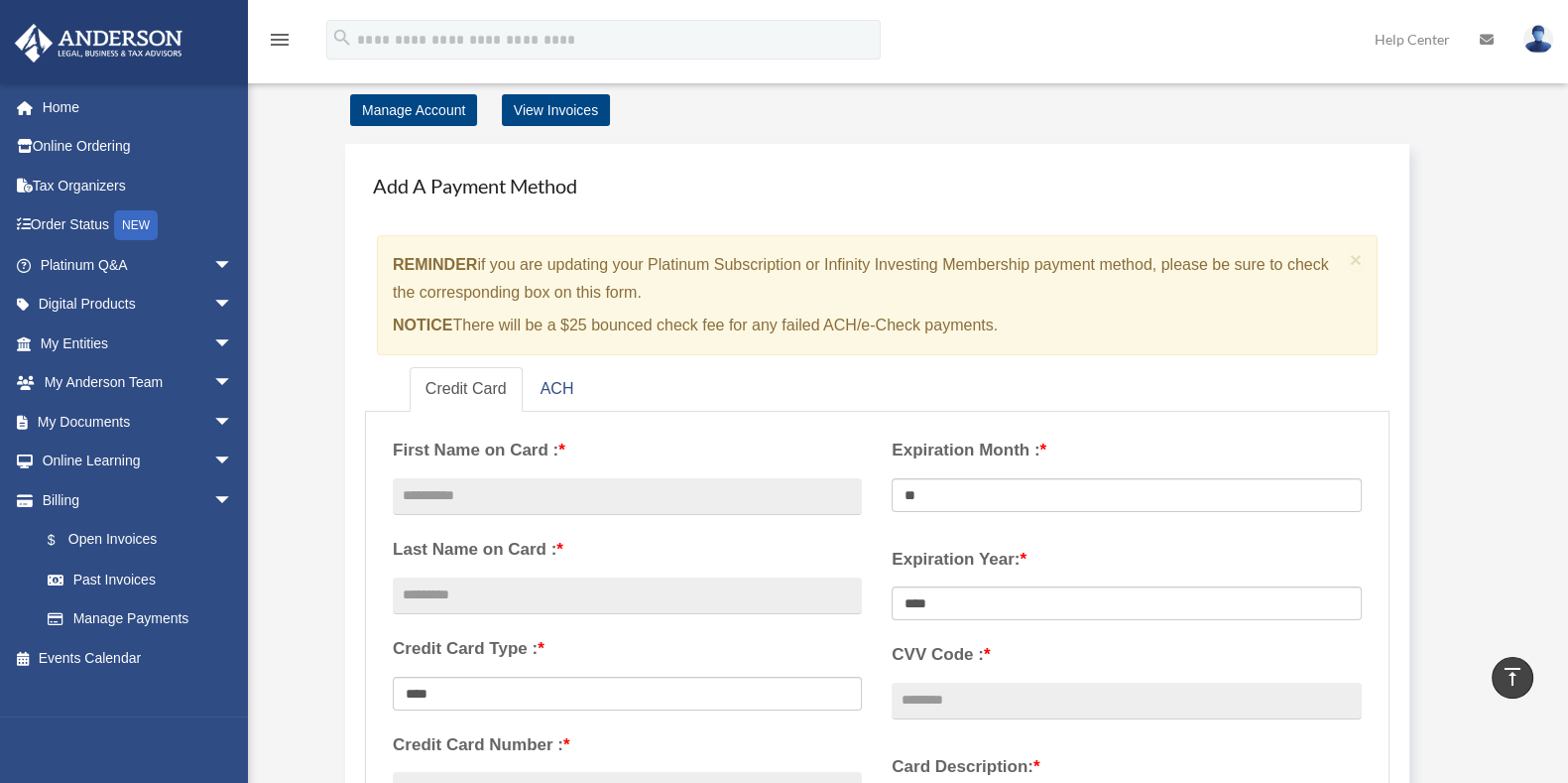 scroll, scrollTop: 0, scrollLeft: 0, axis: both 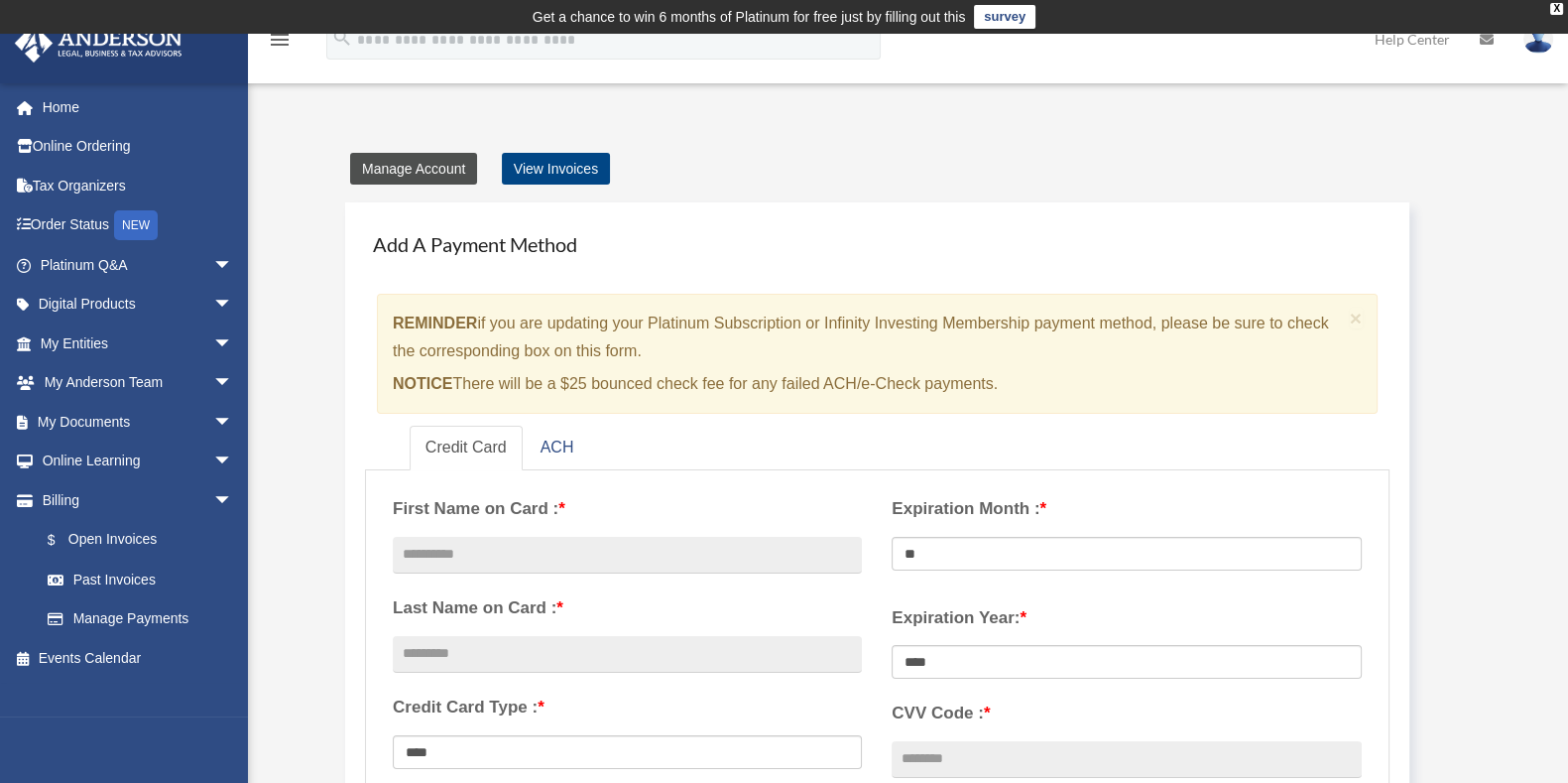 click on "Manage Account" at bounding box center [414, 169] 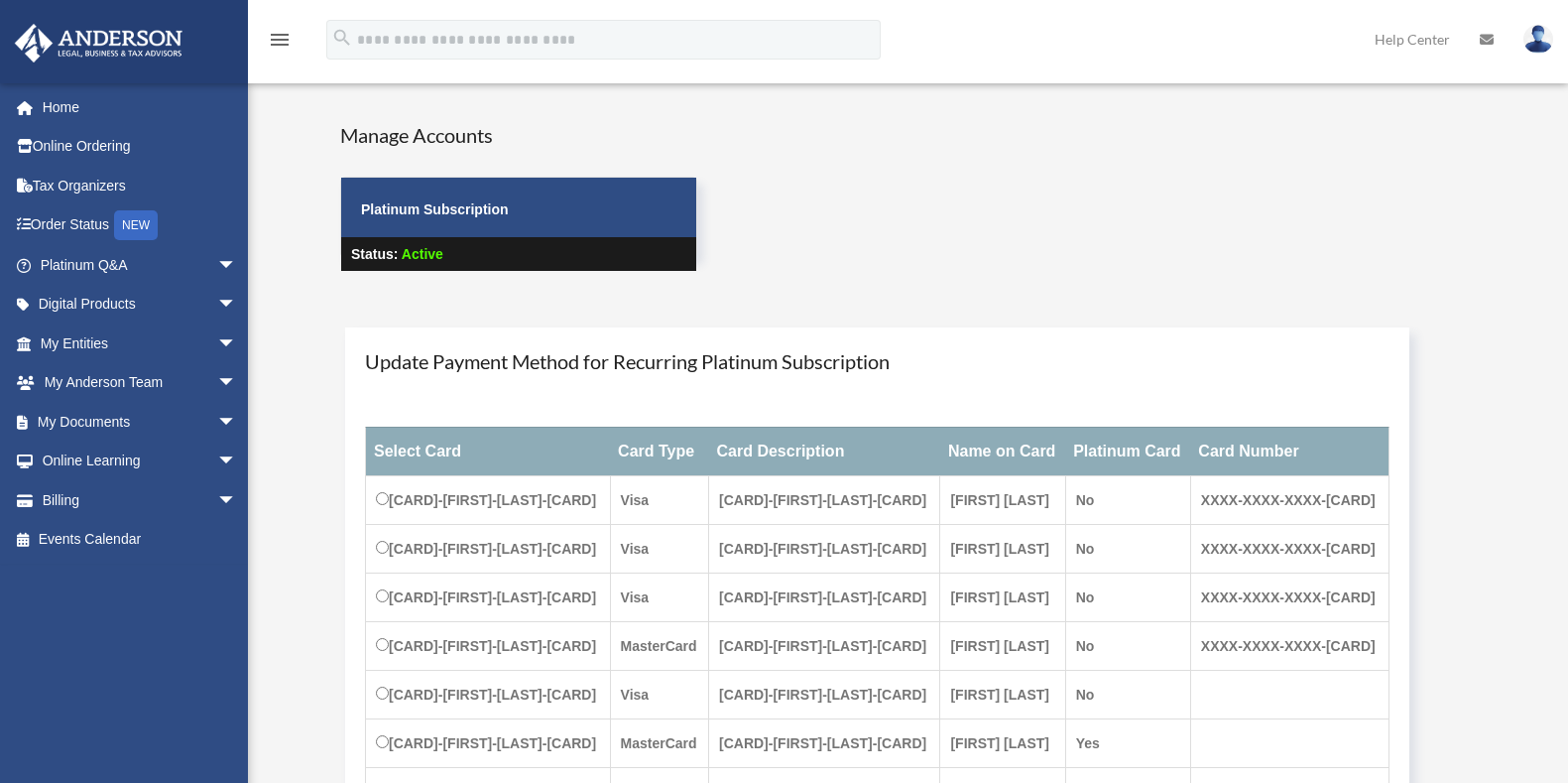 scroll, scrollTop: 0, scrollLeft: 0, axis: both 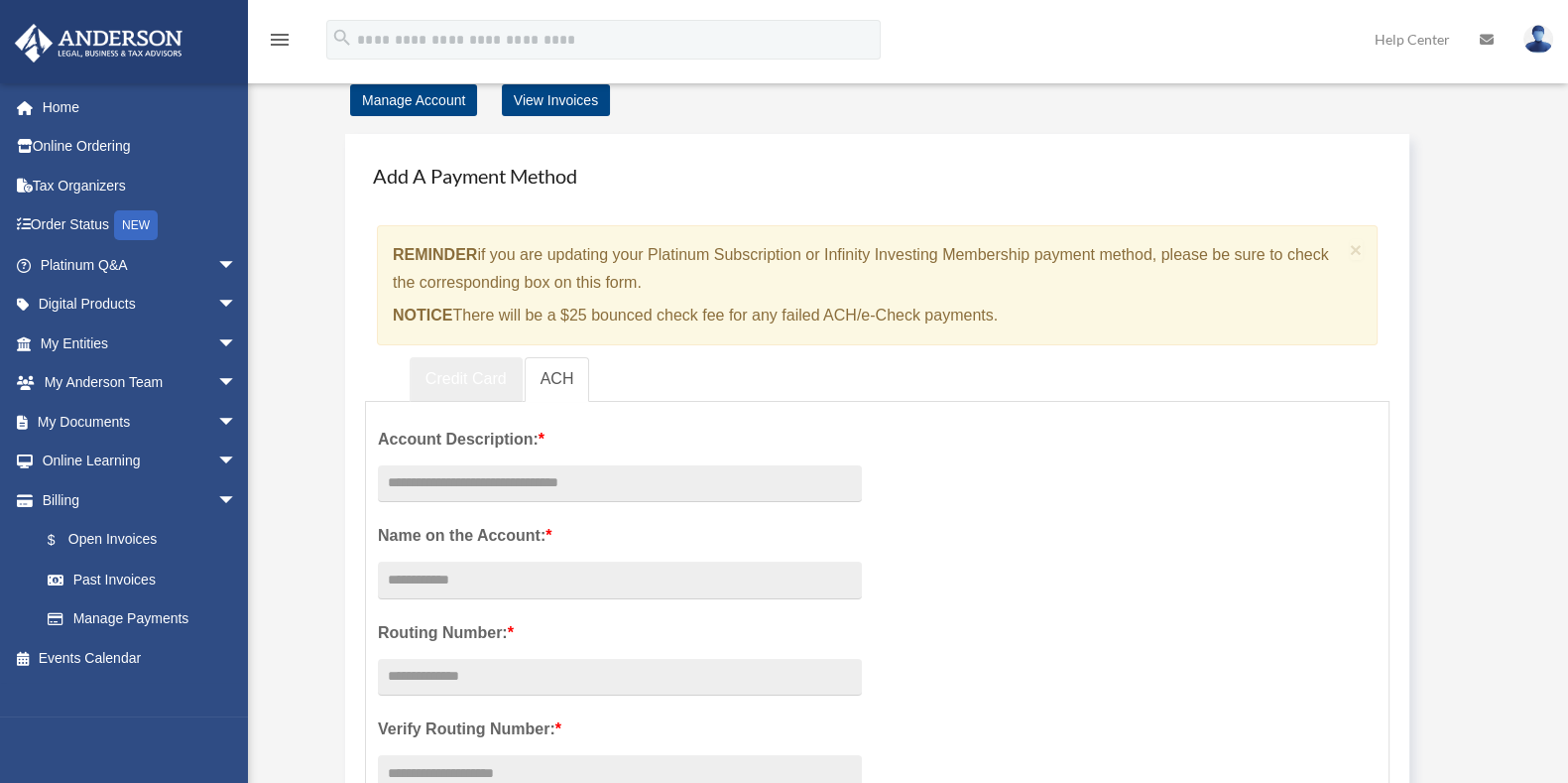 click on "Credit Card" at bounding box center [466, 379] 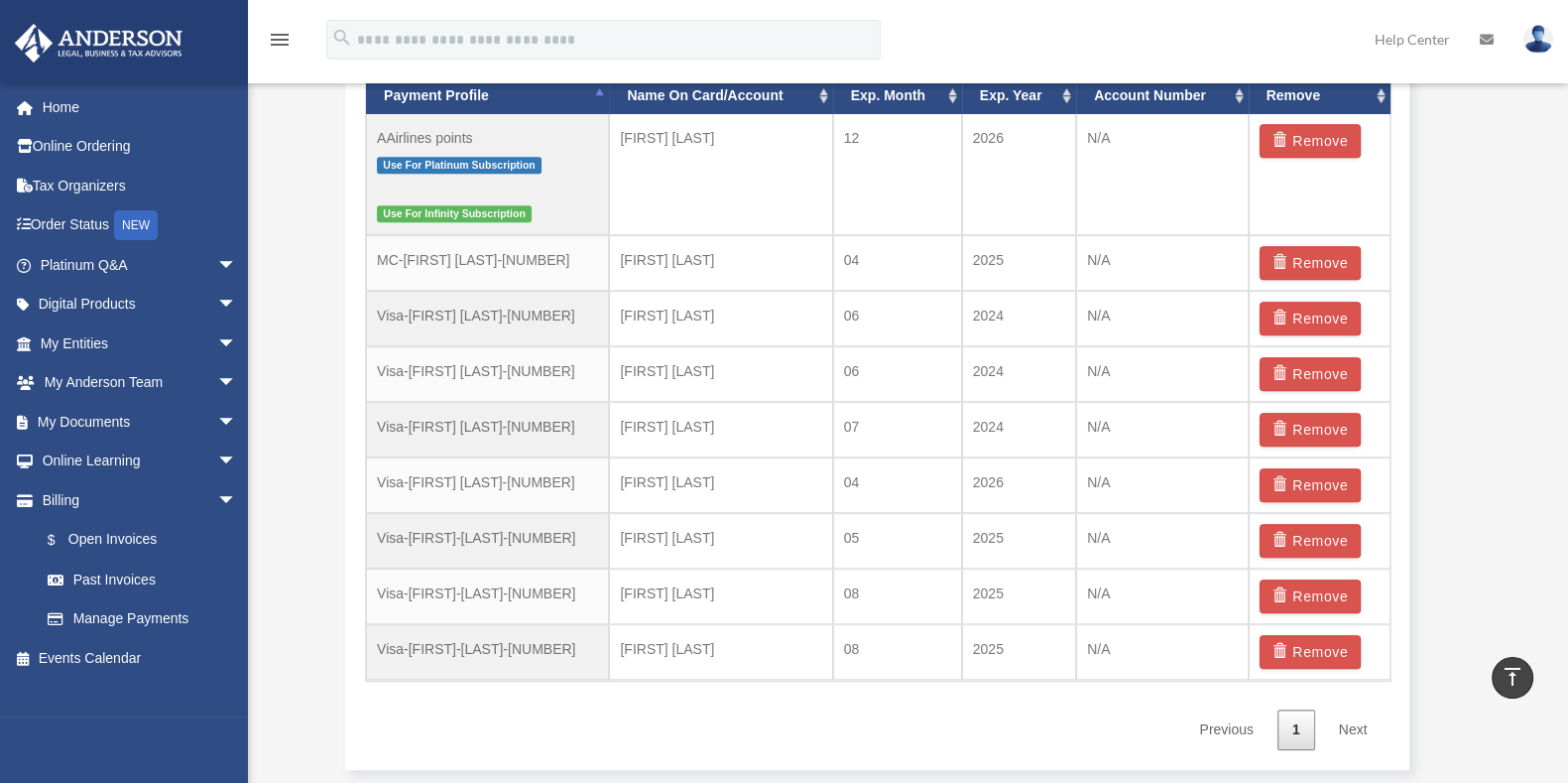 scroll, scrollTop: 1355, scrollLeft: 0, axis: vertical 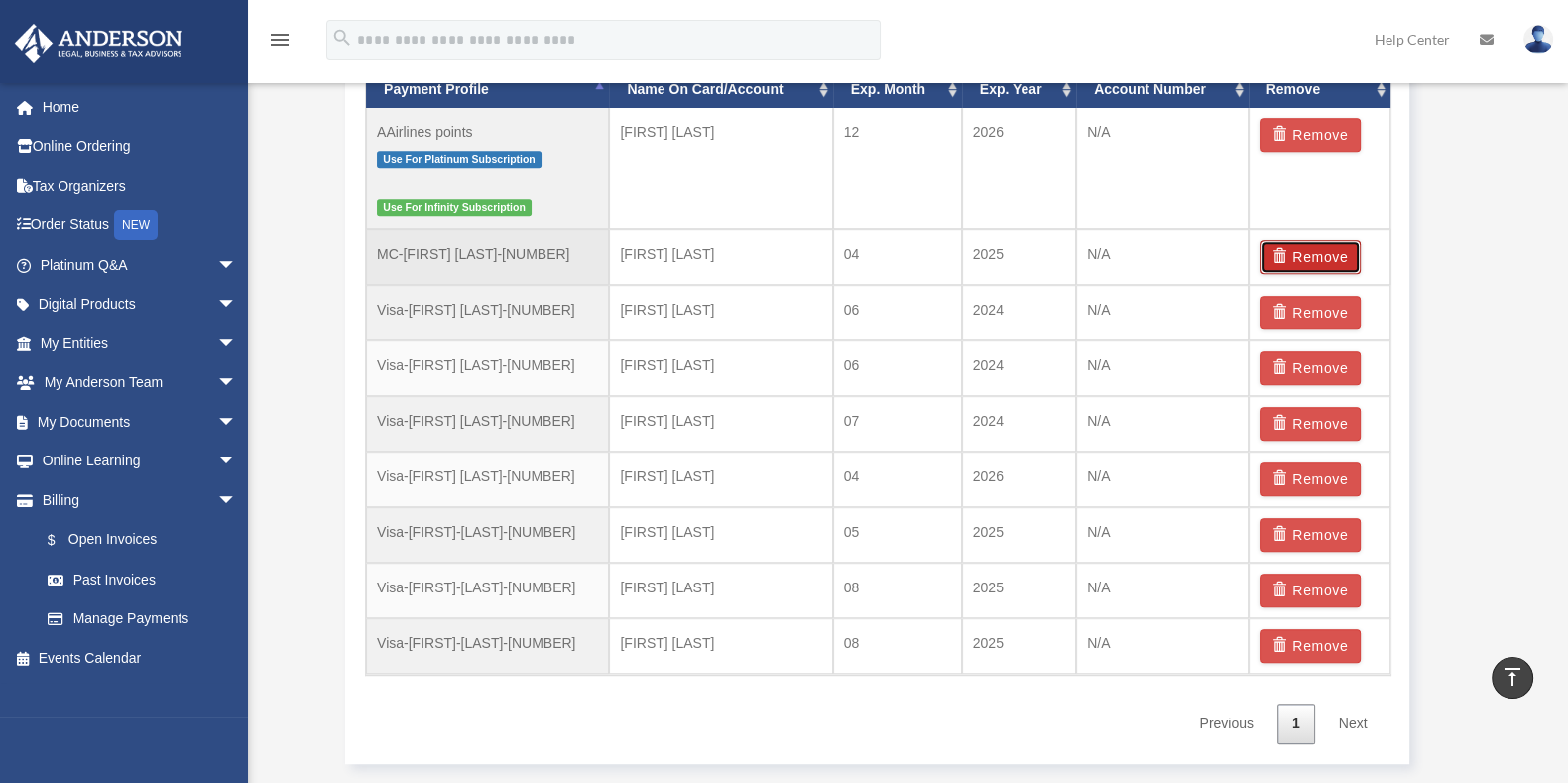 click on "Remove" at bounding box center (1310, 257) 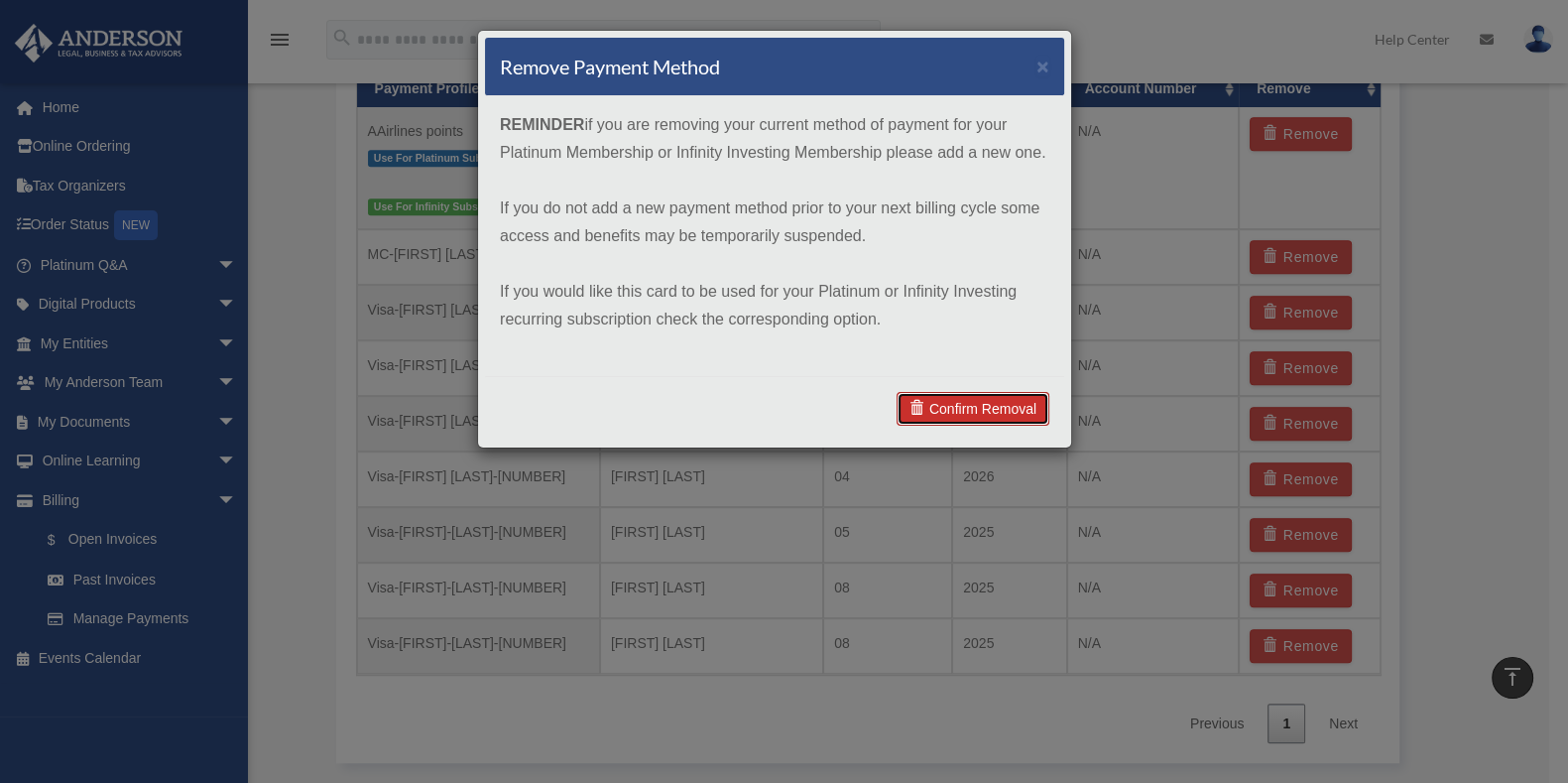 click on "Confirm Removal" at bounding box center [973, 409] 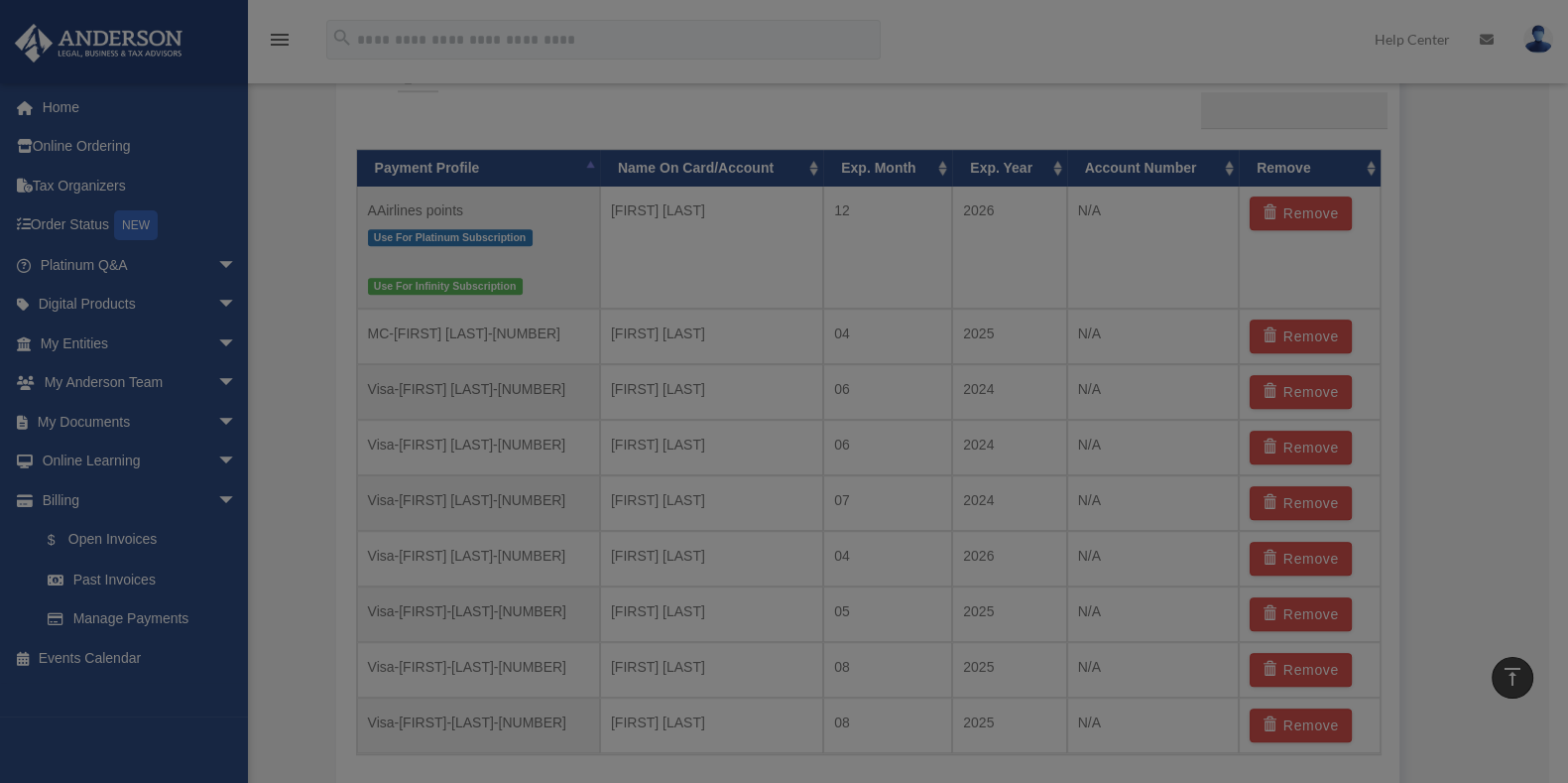 scroll, scrollTop: 1434, scrollLeft: 0, axis: vertical 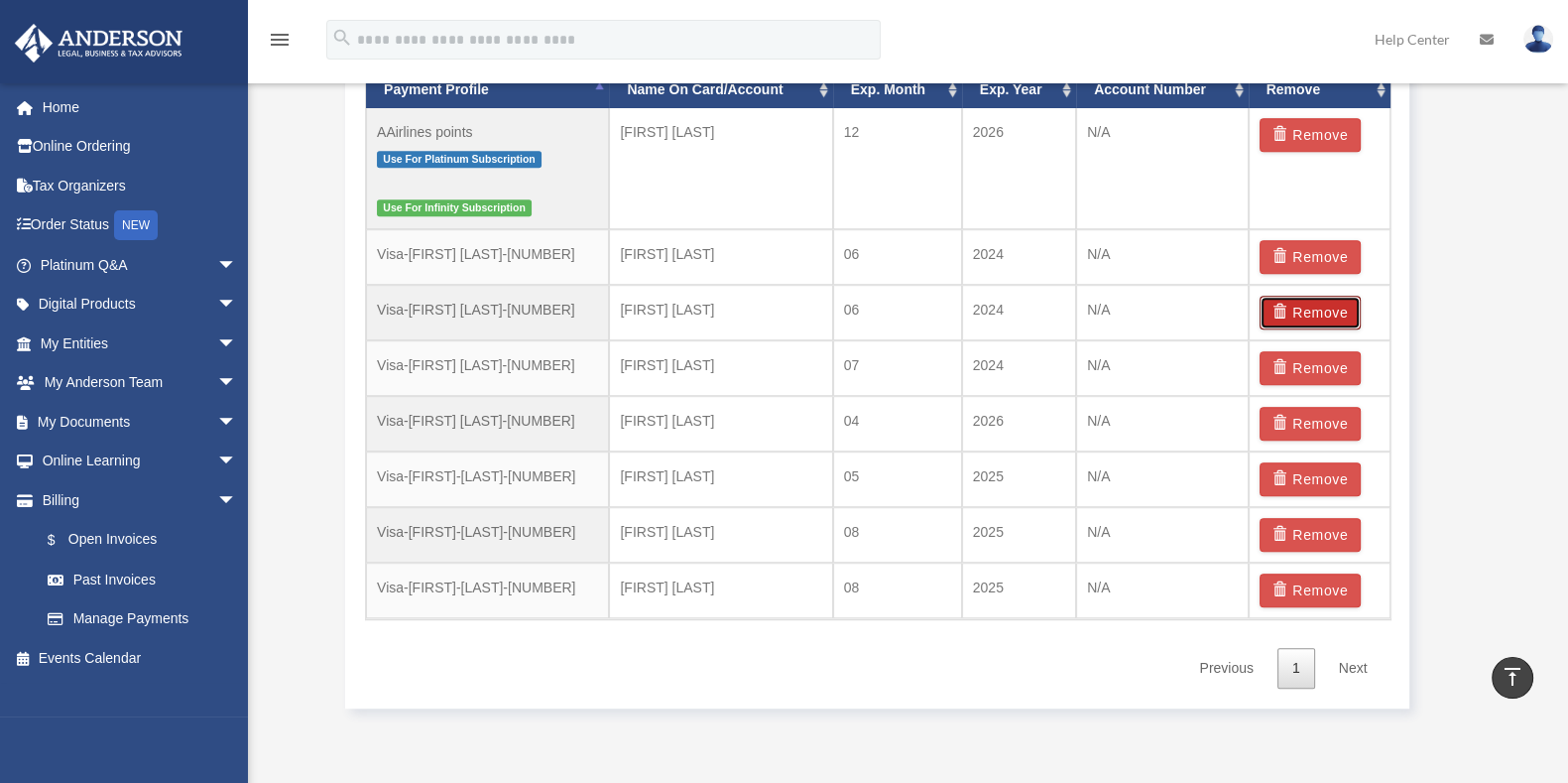click on "Remove" at bounding box center (1310, 313) 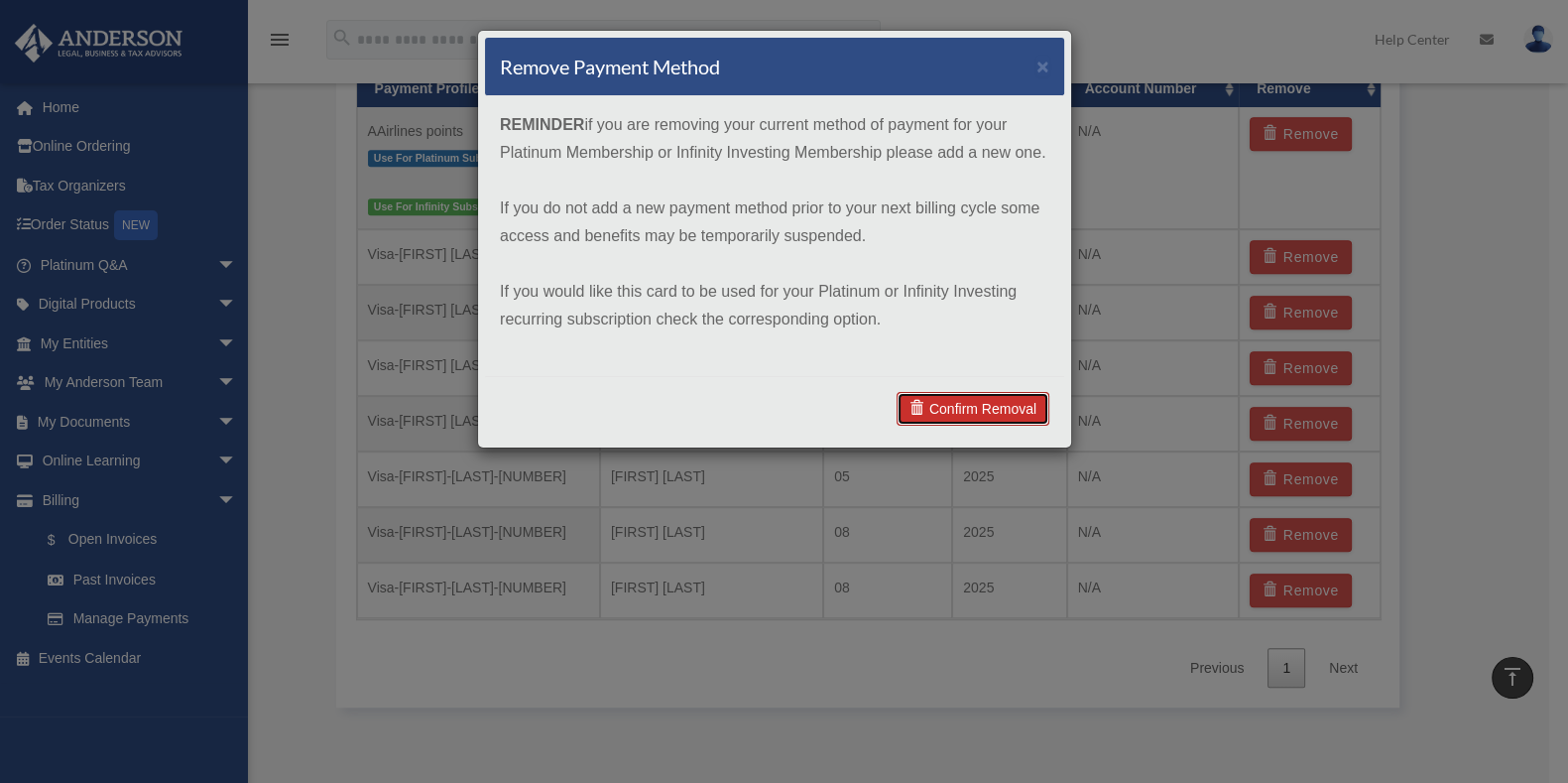 click on "Confirm Removal" at bounding box center (973, 409) 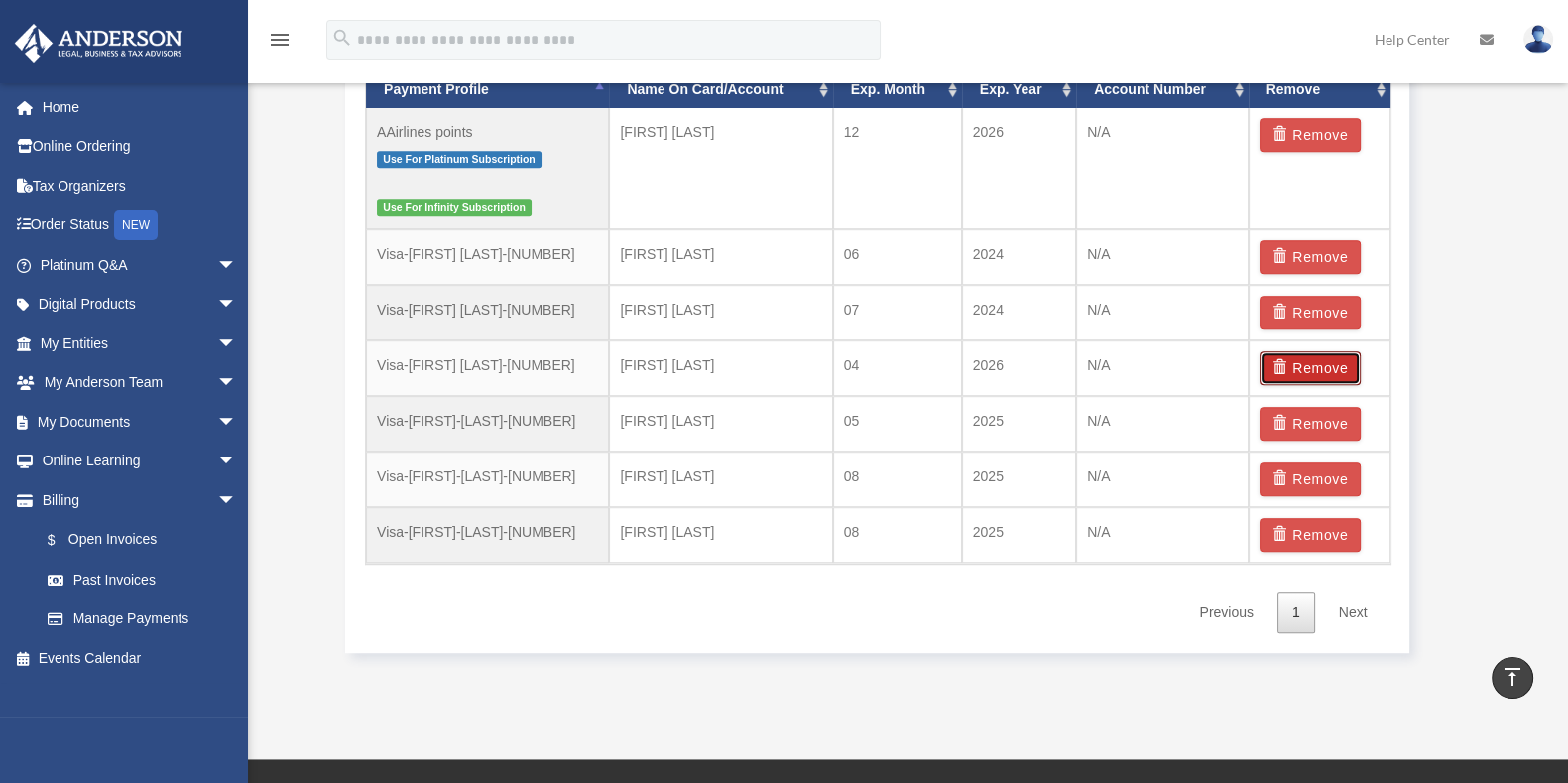 click on "Remove" at bounding box center [1310, 368] 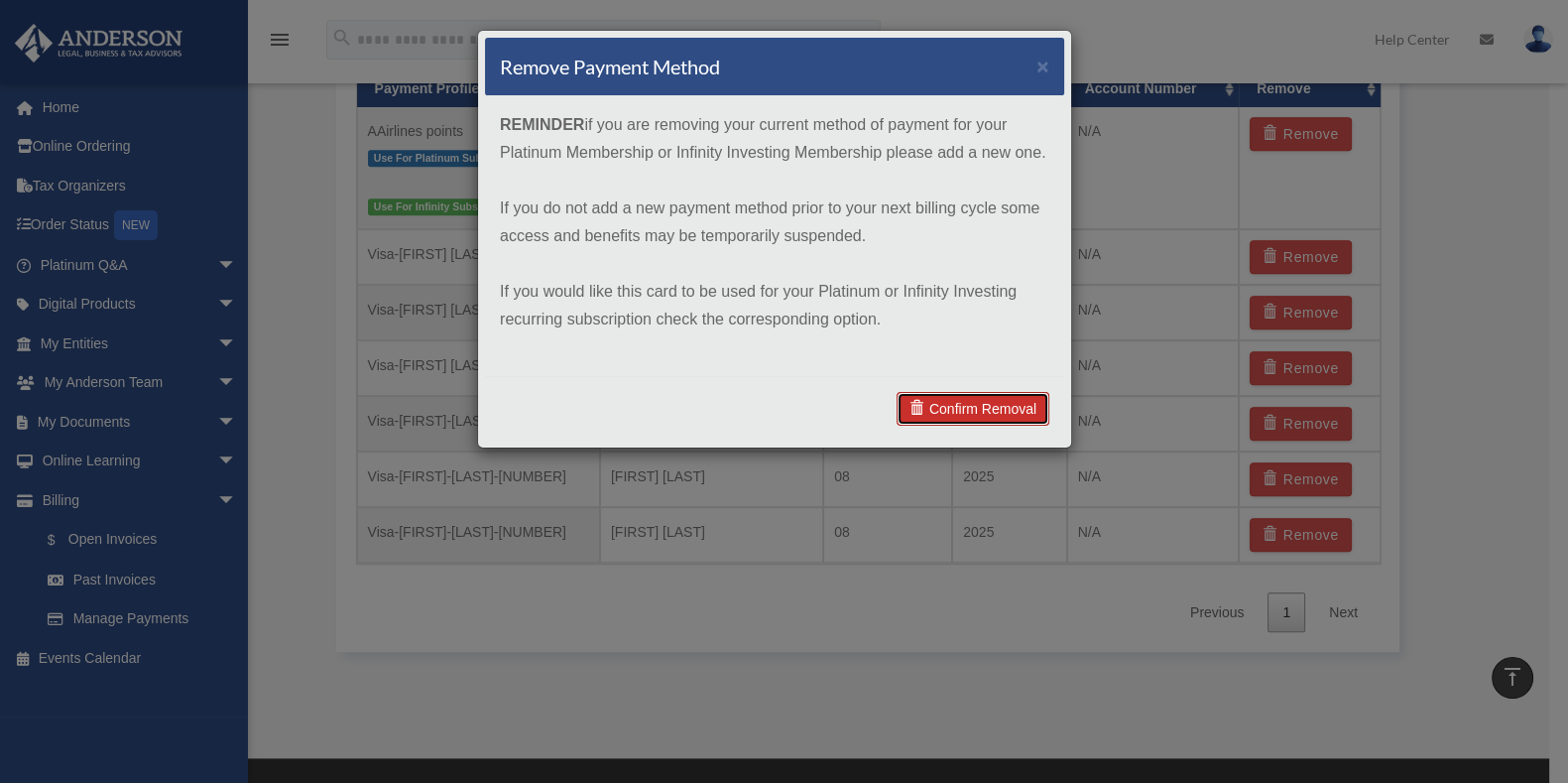 click on "Confirm Removal" at bounding box center [973, 409] 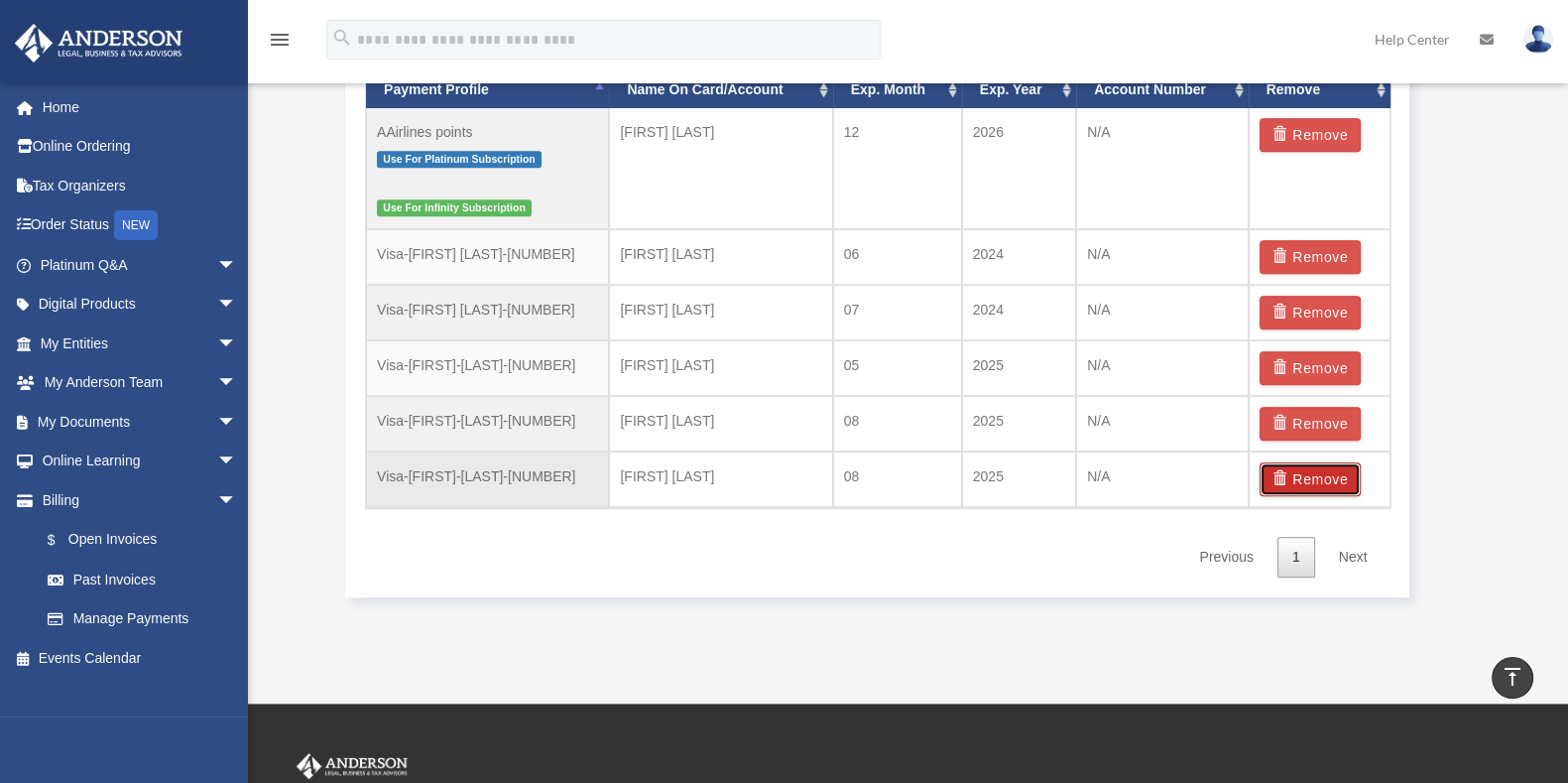 click on "Remove" at bounding box center (1310, 479) 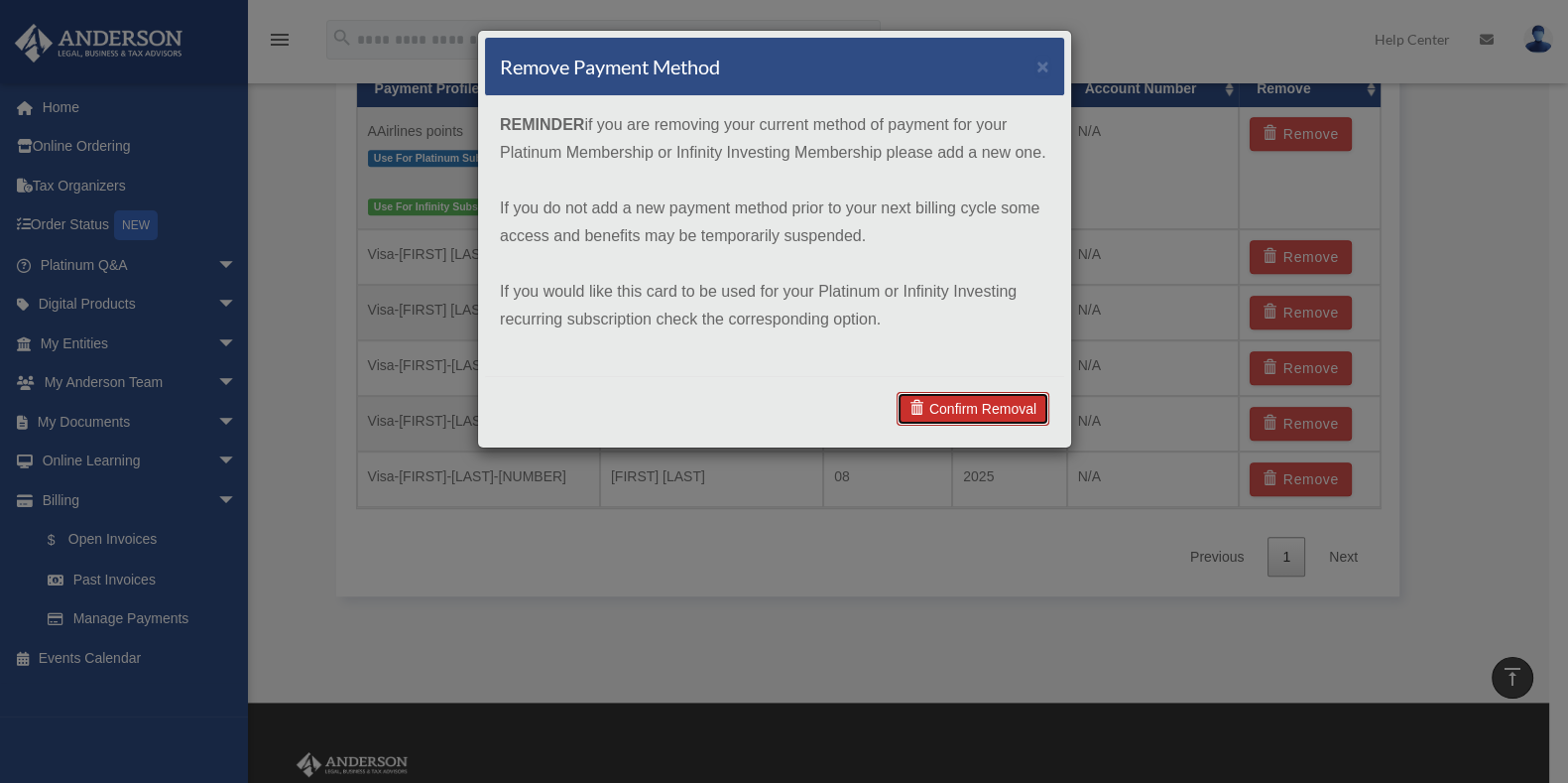 click on "Confirm Removal" at bounding box center [973, 409] 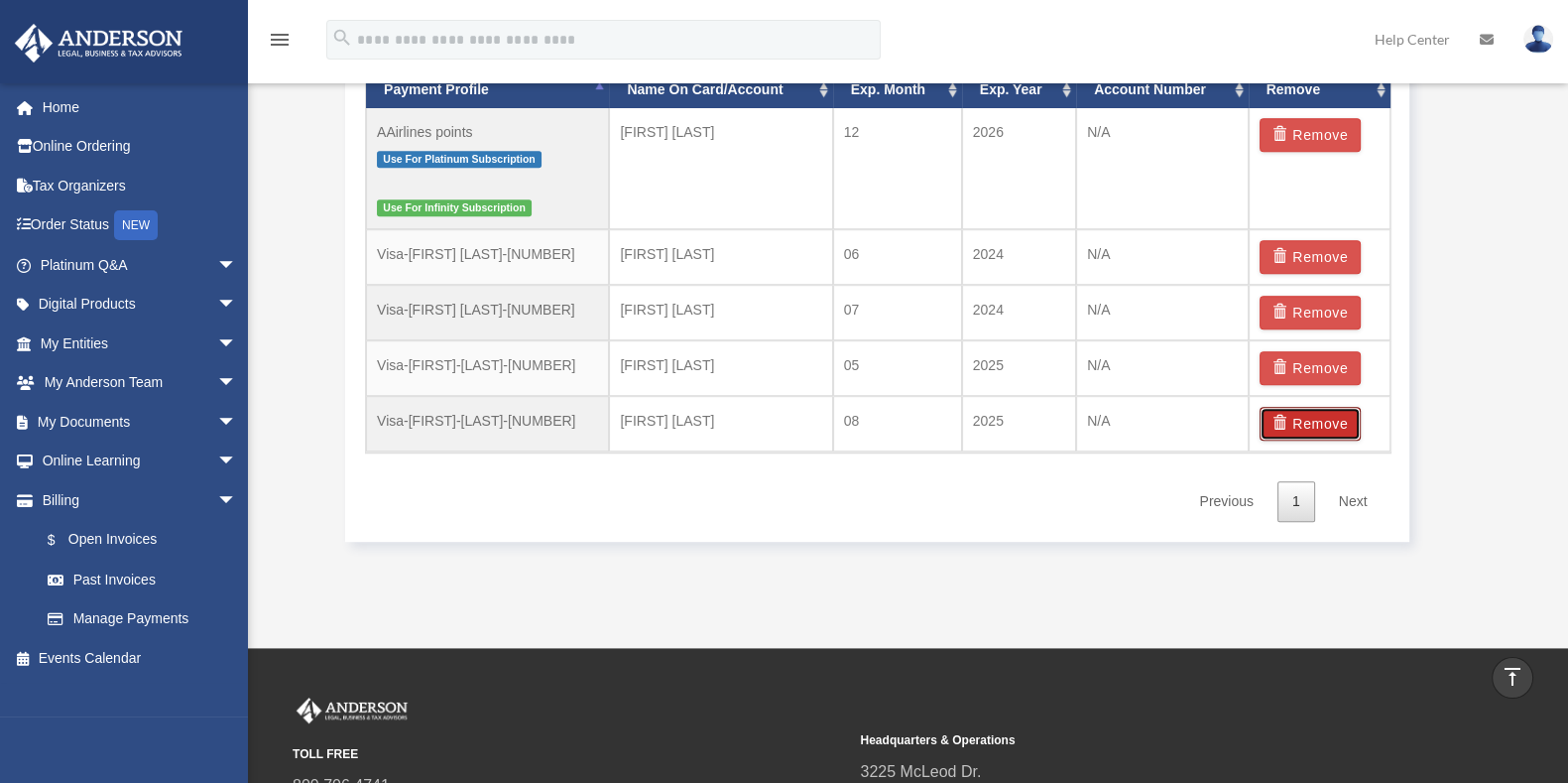 click on "Remove" at bounding box center [1310, 424] 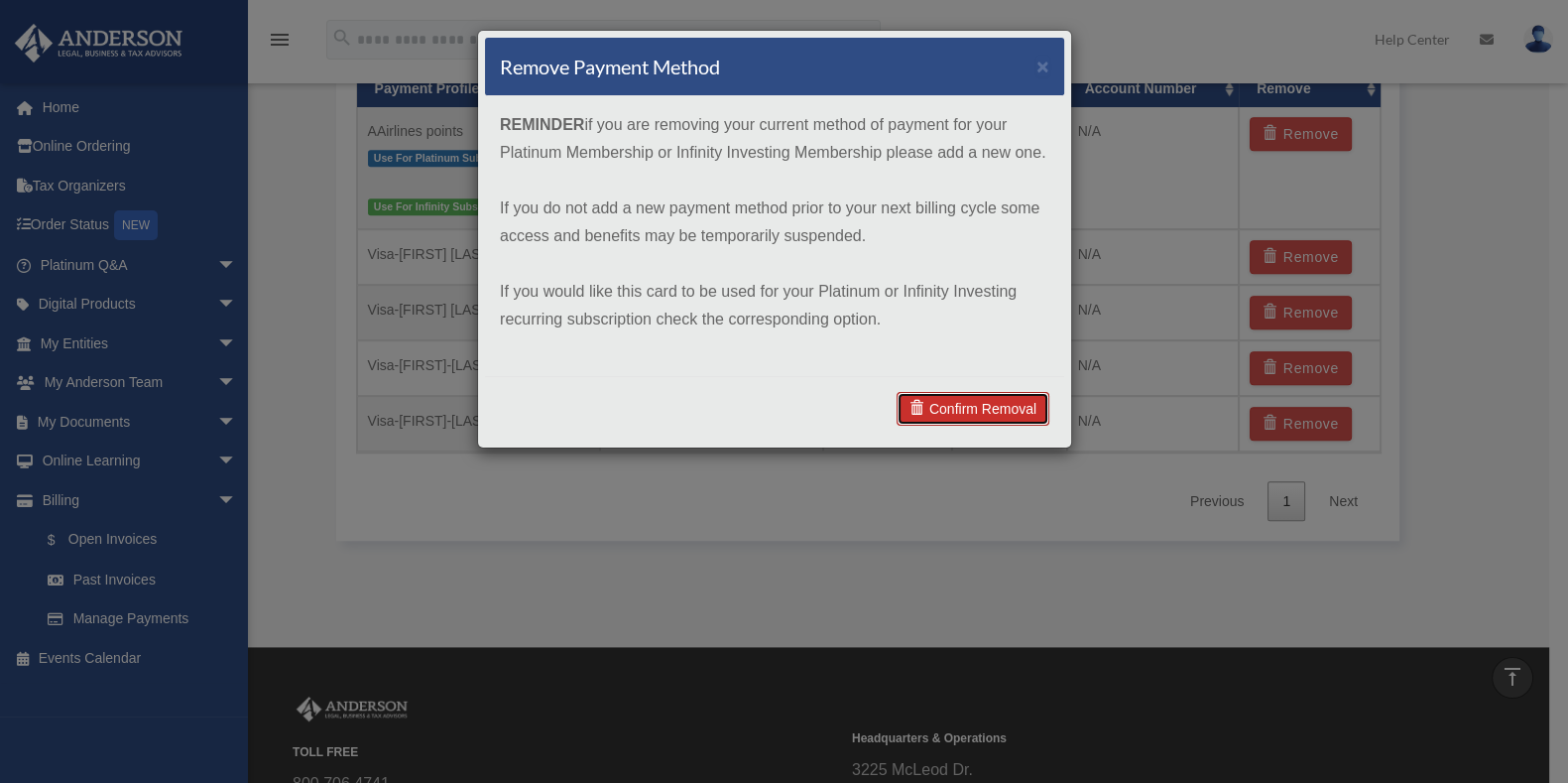 click on "Confirm Removal" at bounding box center [973, 409] 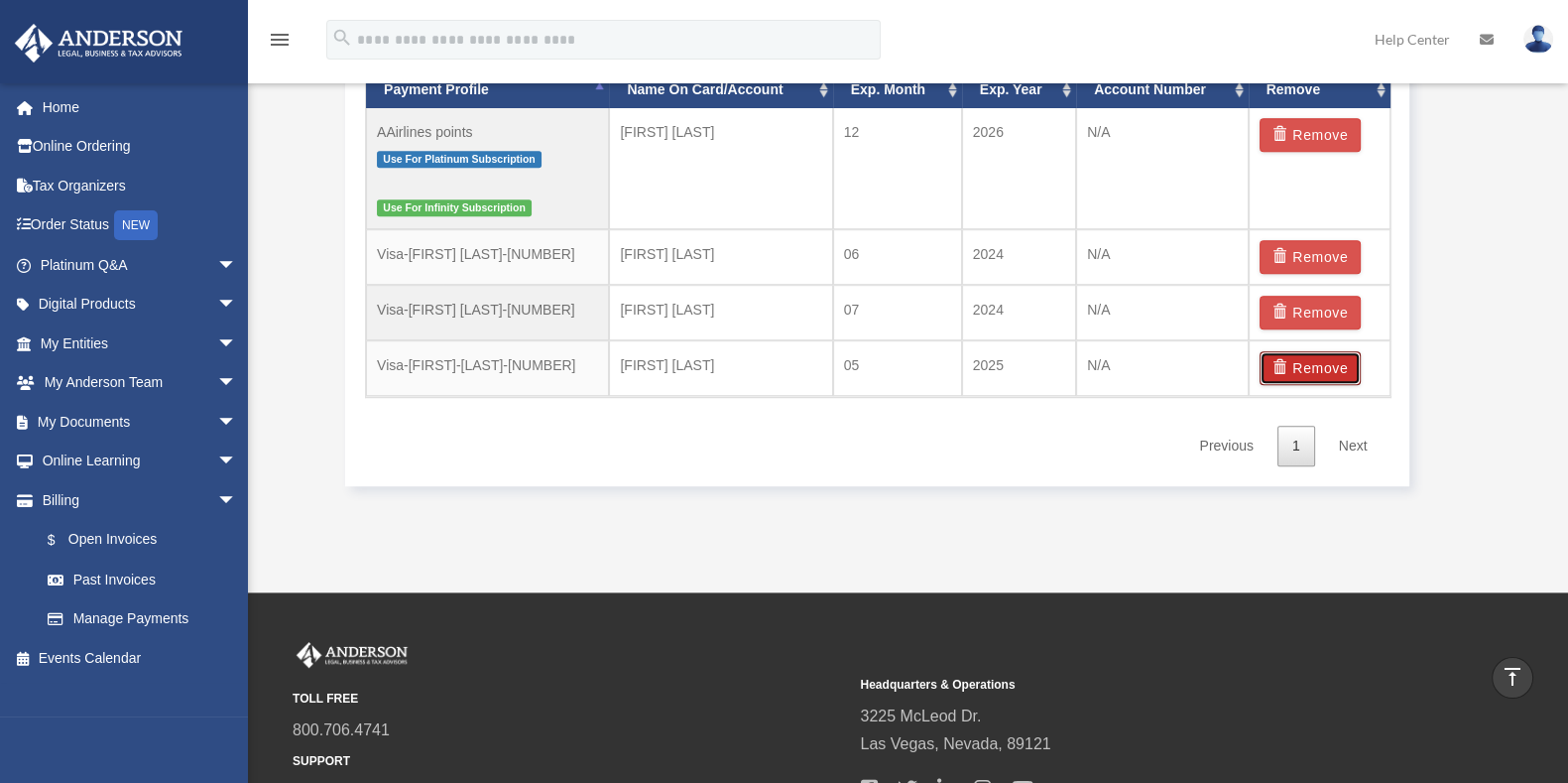 click on "Remove" at bounding box center [1310, 368] 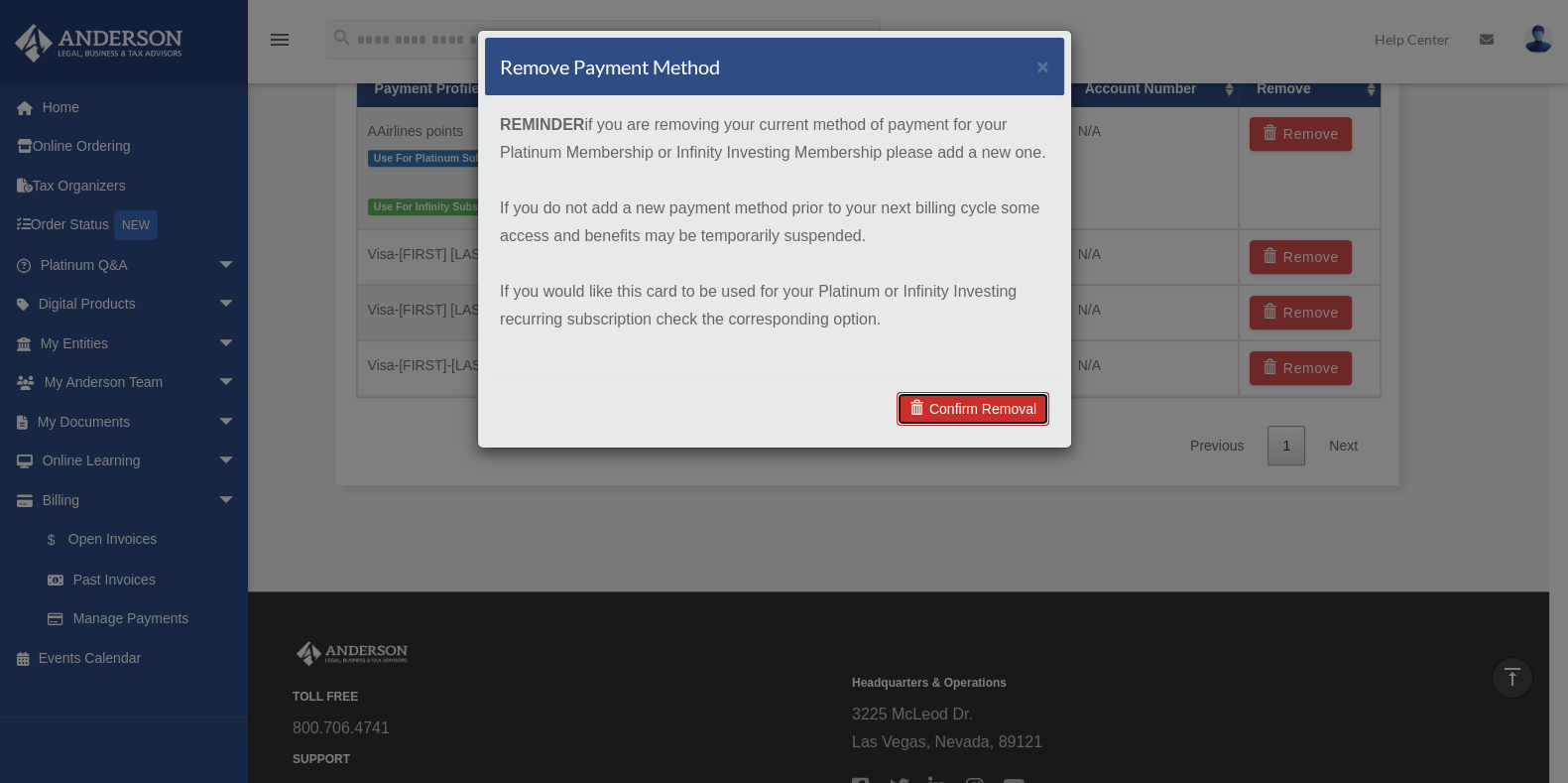click on "Confirm Removal" at bounding box center (973, 409) 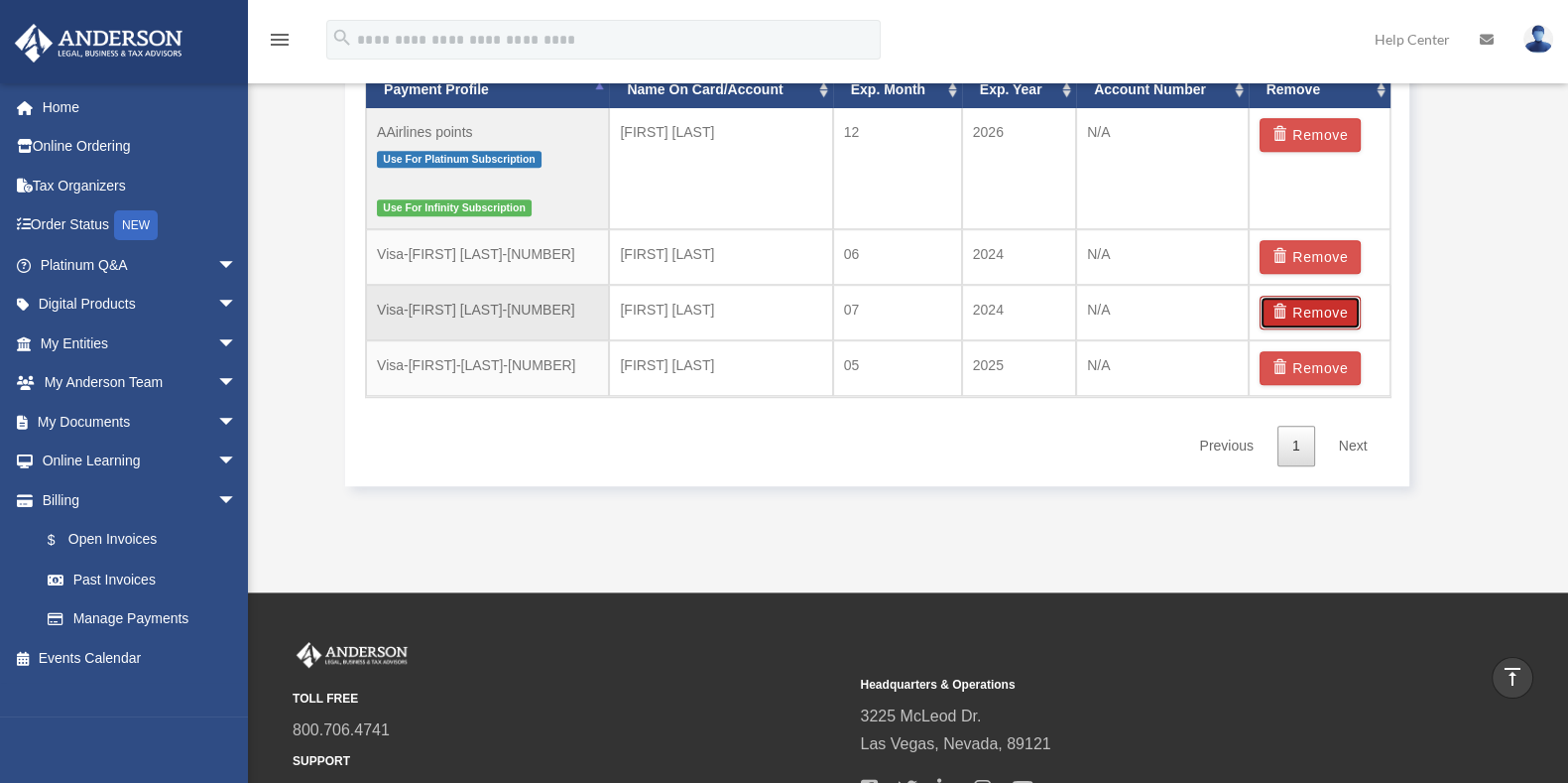 click on "Remove" at bounding box center [1310, 313] 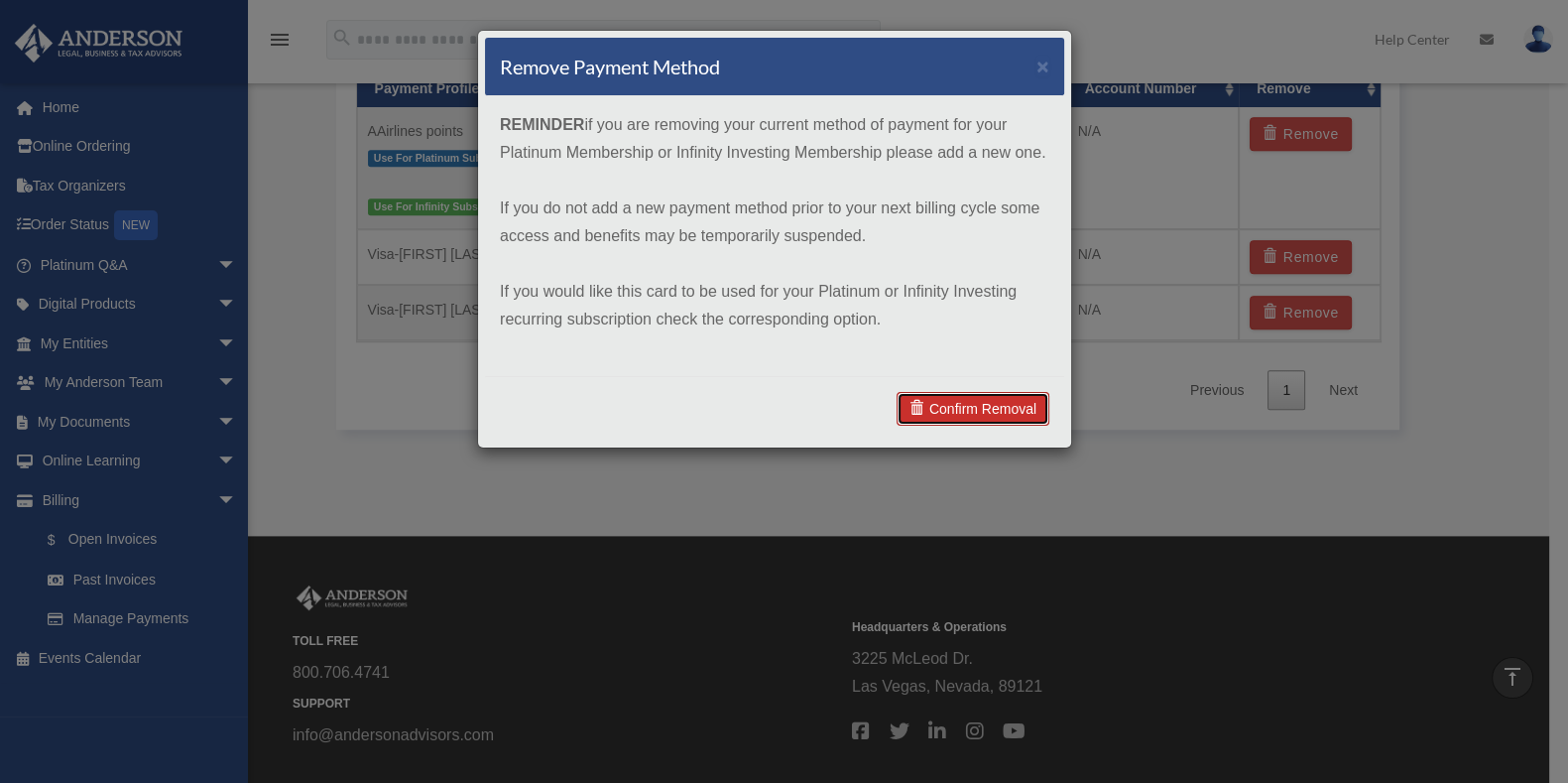 click on "Confirm Removal" at bounding box center [973, 409] 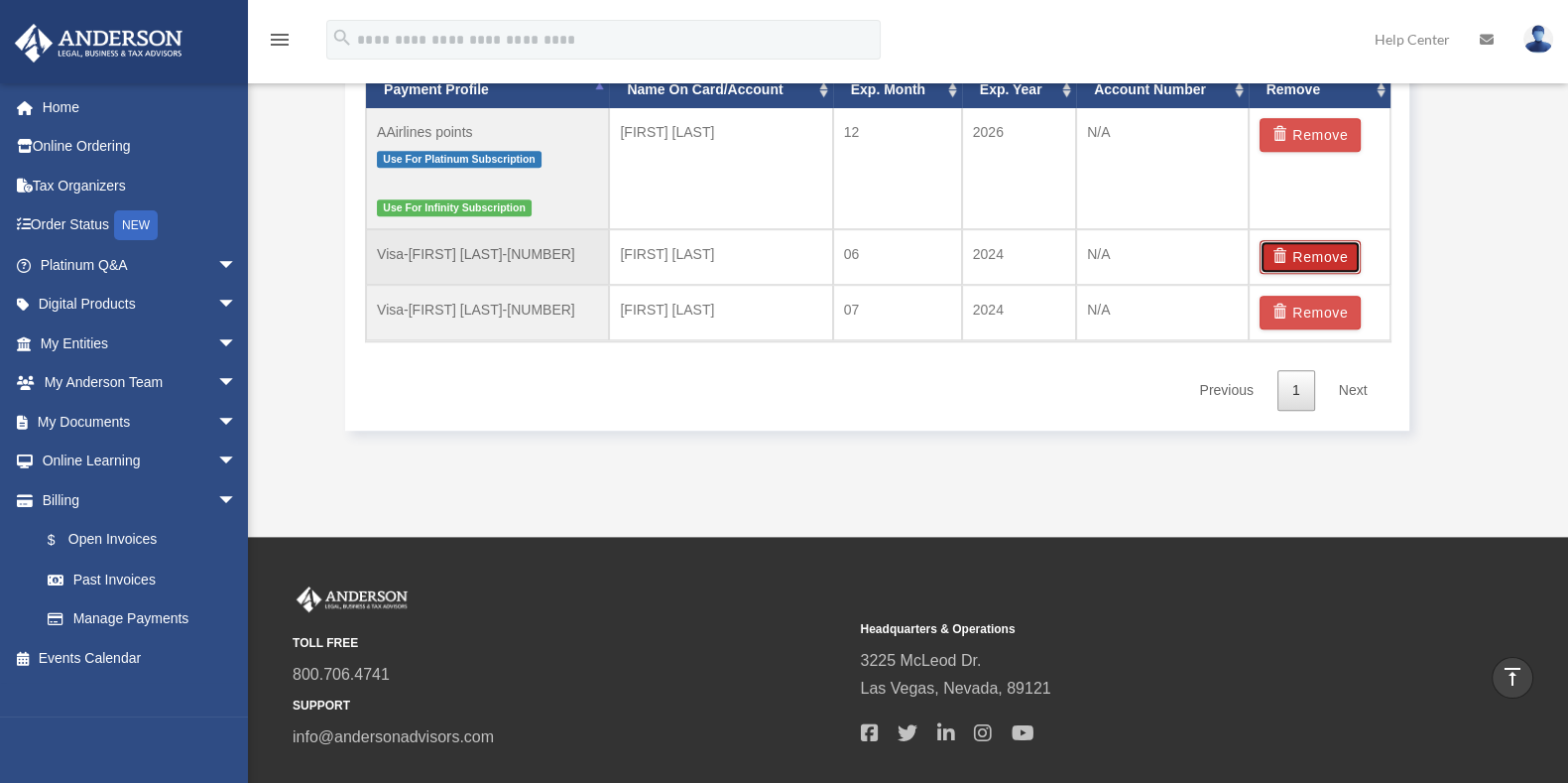 click on "Remove" at bounding box center (1310, 257) 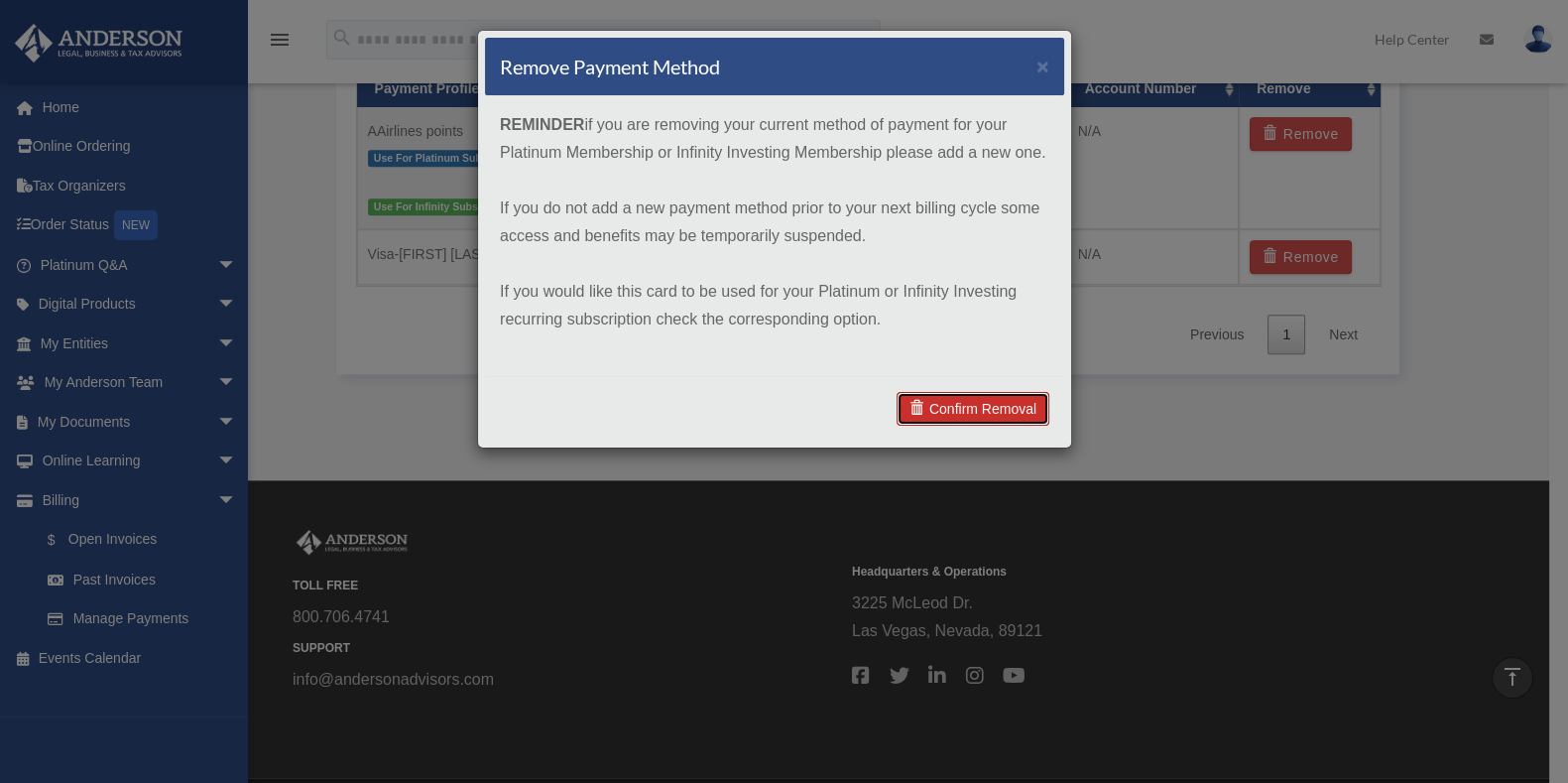 click on "Confirm Removal" at bounding box center [973, 409] 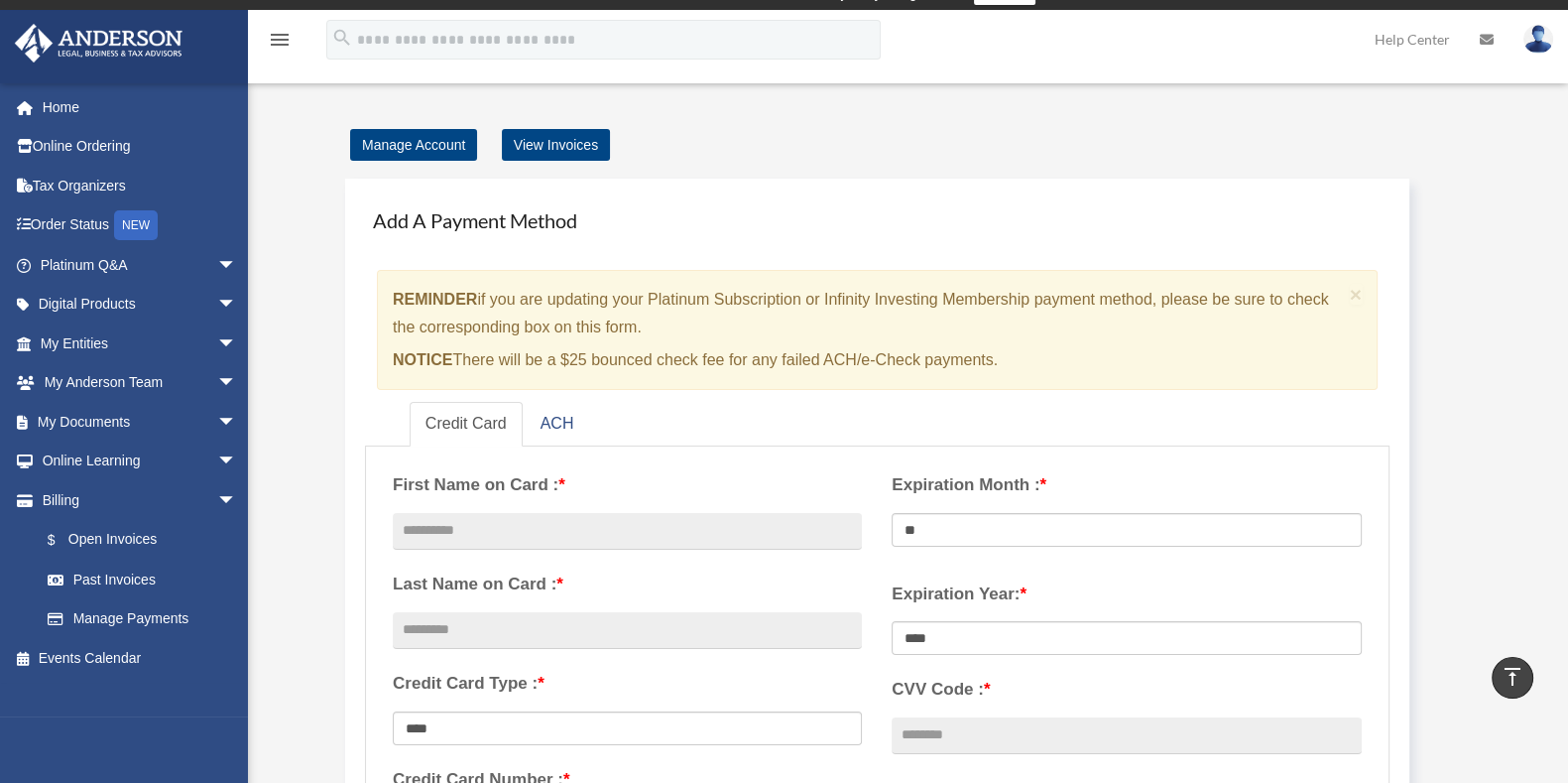 scroll, scrollTop: 0, scrollLeft: 0, axis: both 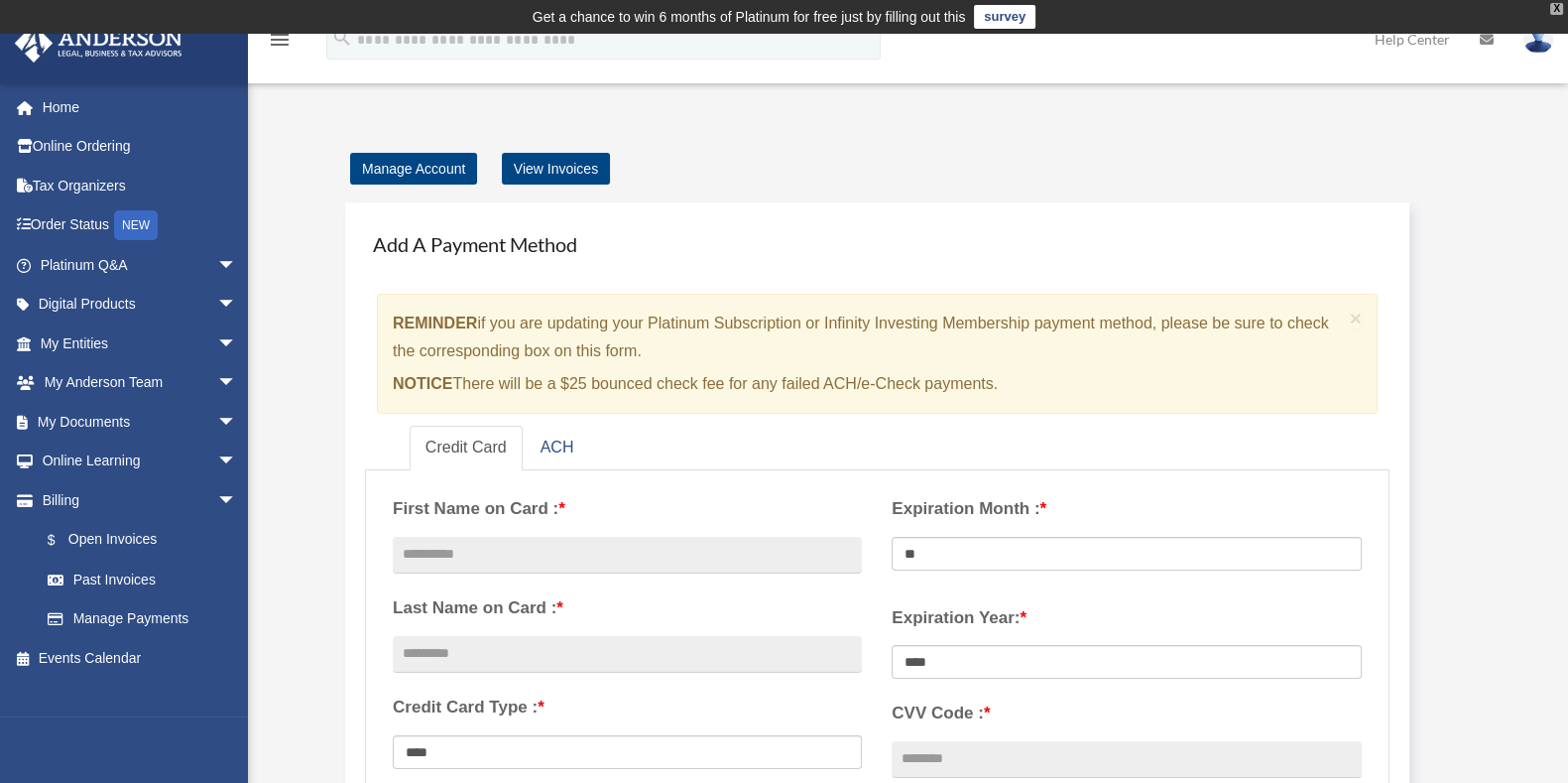 click on "X" at bounding box center [1556, 9] 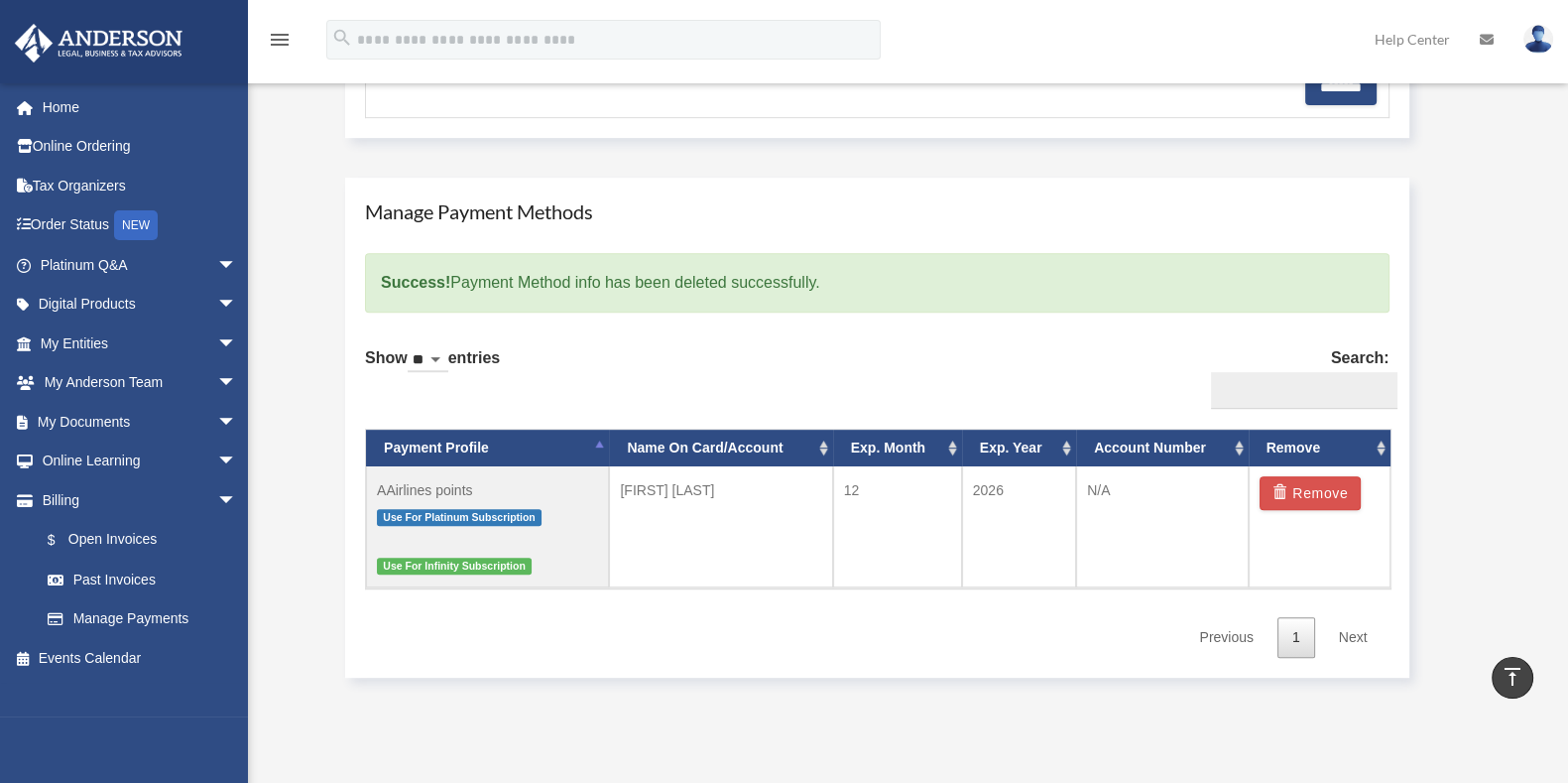 scroll, scrollTop: 1047, scrollLeft: 0, axis: vertical 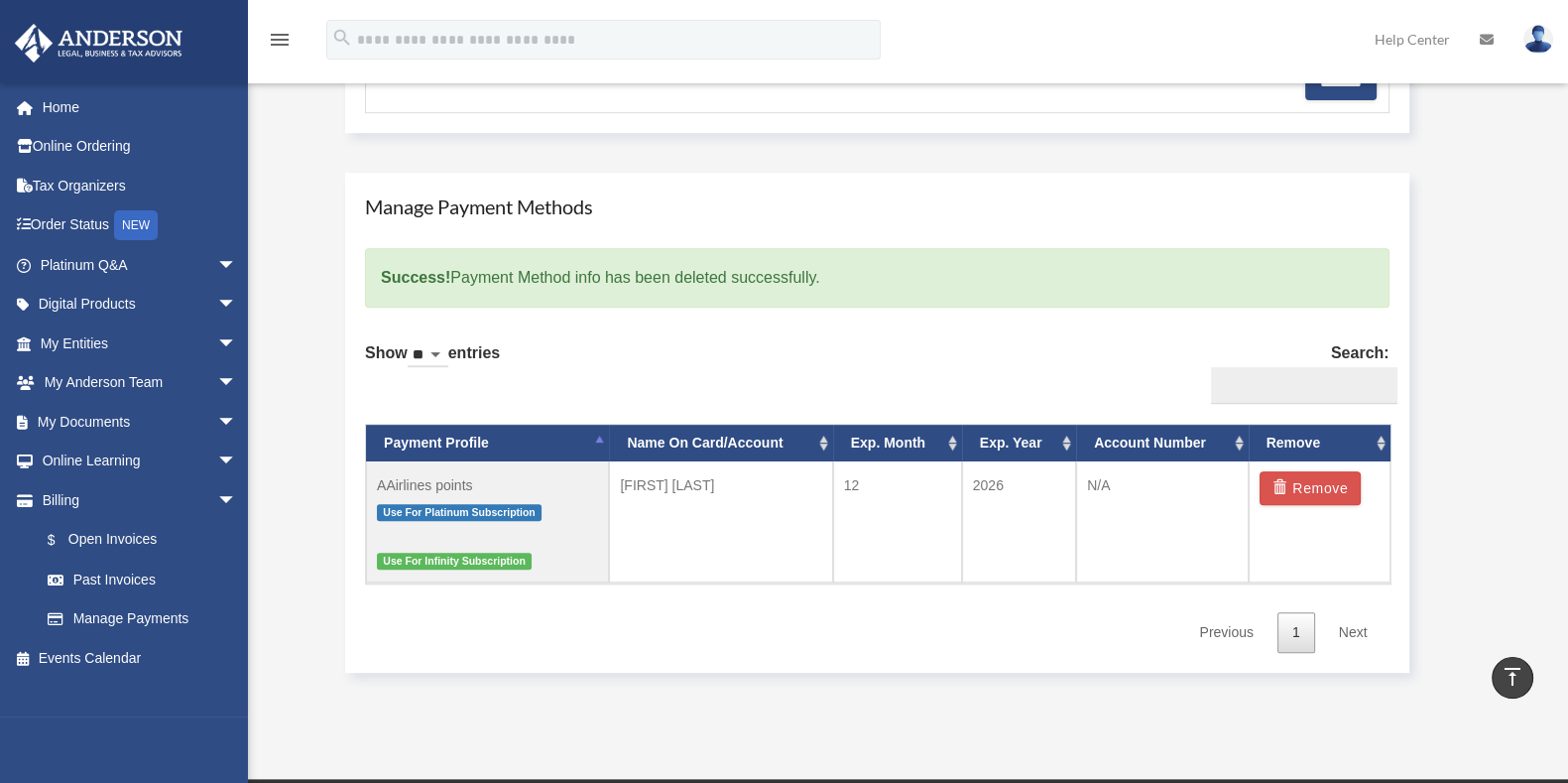 drag, startPoint x: 1521, startPoint y: 503, endPoint x: 1491, endPoint y: 247, distance: 257.75182 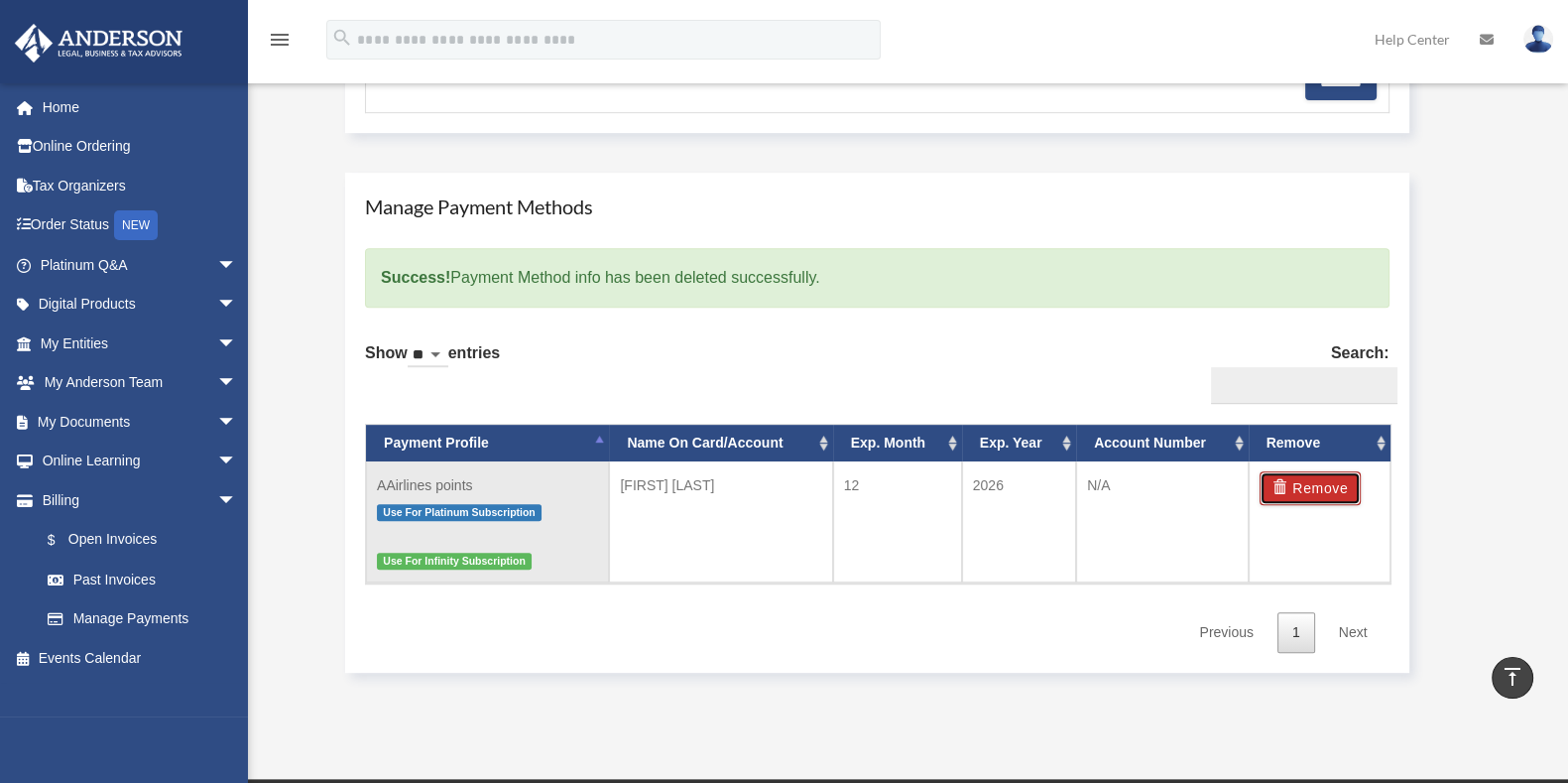 click on "Remove" at bounding box center [1310, 488] 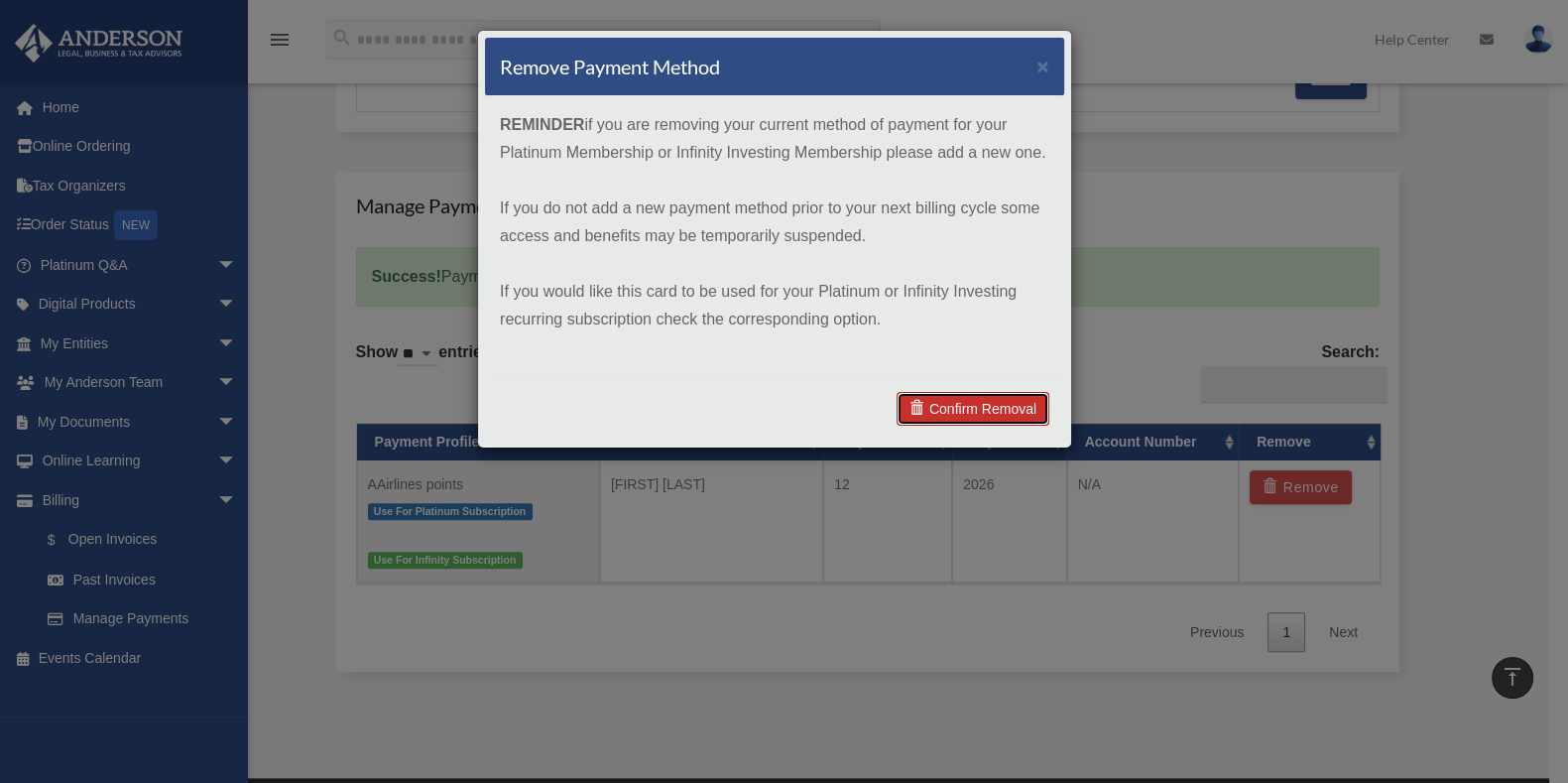 click on "Confirm Removal" at bounding box center (973, 409) 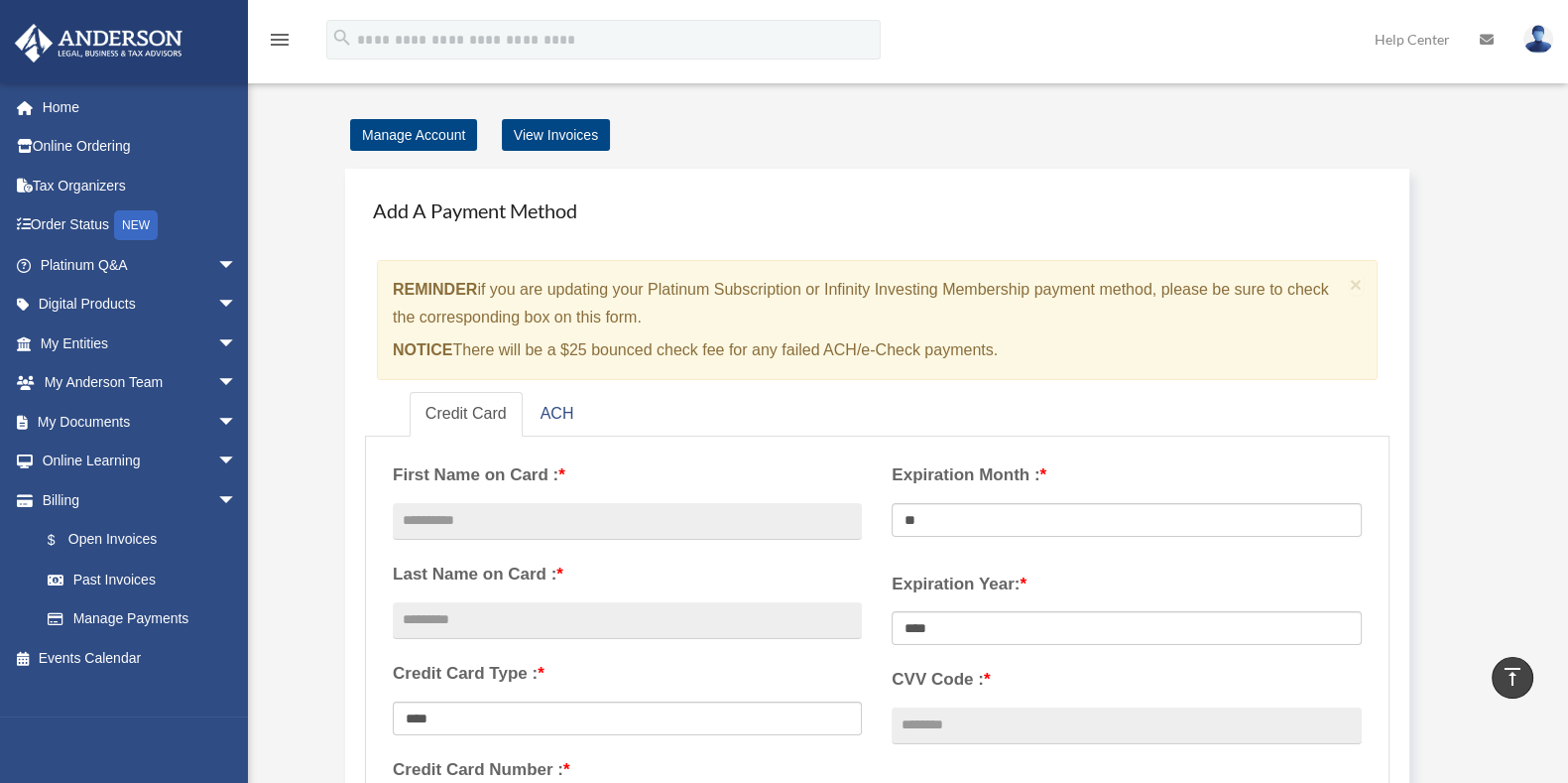 scroll, scrollTop: 0, scrollLeft: 0, axis: both 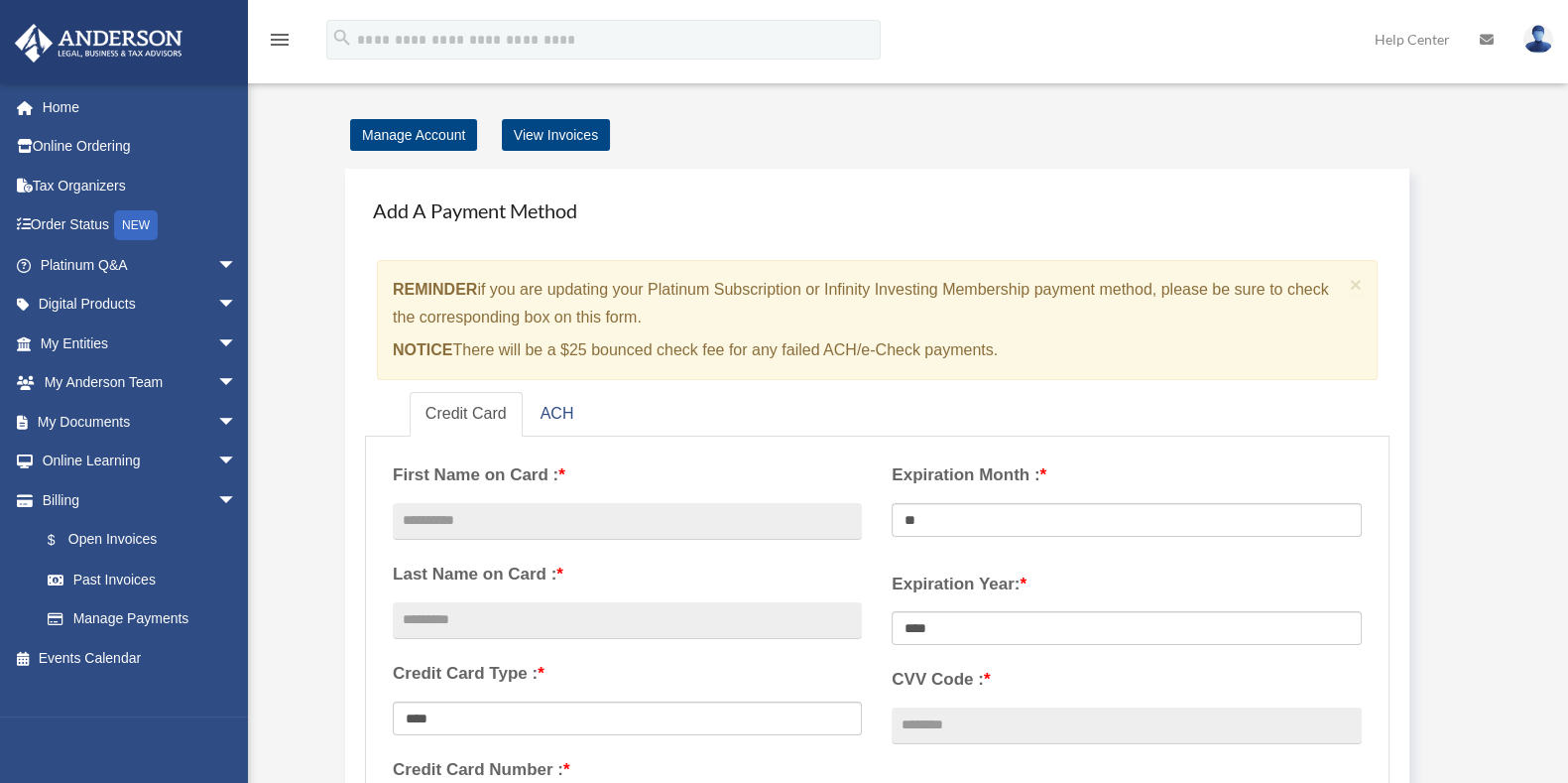 drag, startPoint x: 1478, startPoint y: 0, endPoint x: 948, endPoint y: 190, distance: 563.0275 